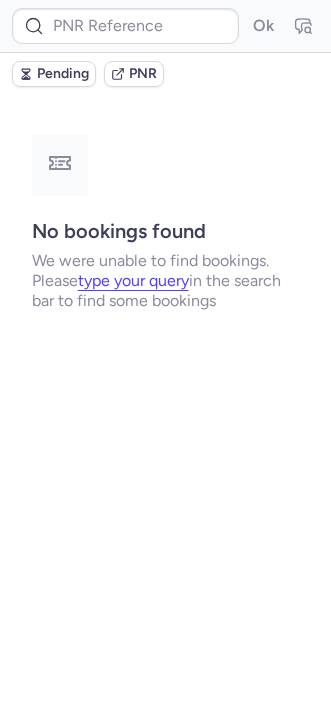 scroll, scrollTop: 0, scrollLeft: 0, axis: both 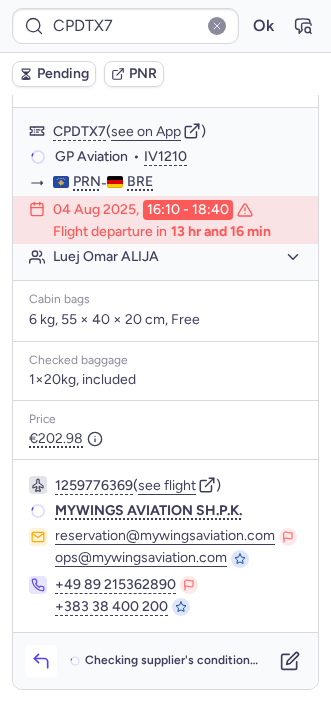 click at bounding box center [41, 661] 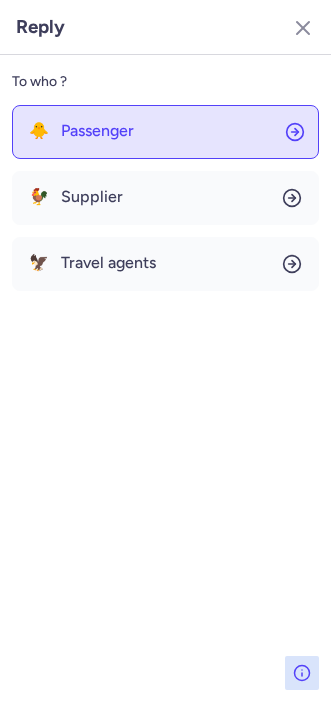 click on "🐥 Passenger" 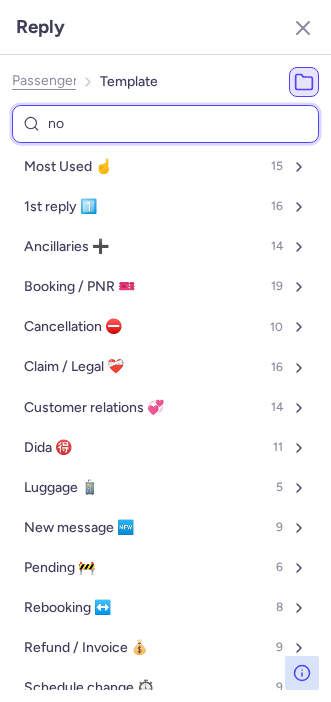 type on "non" 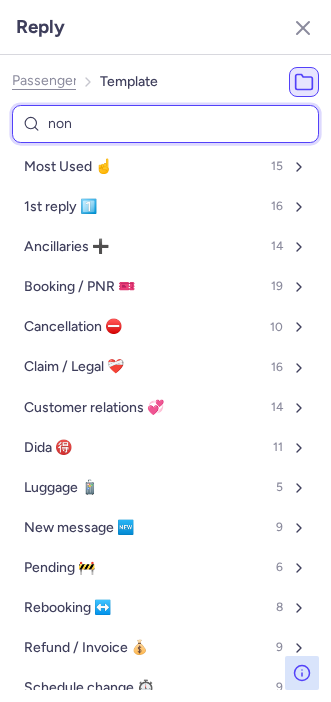 select on "en" 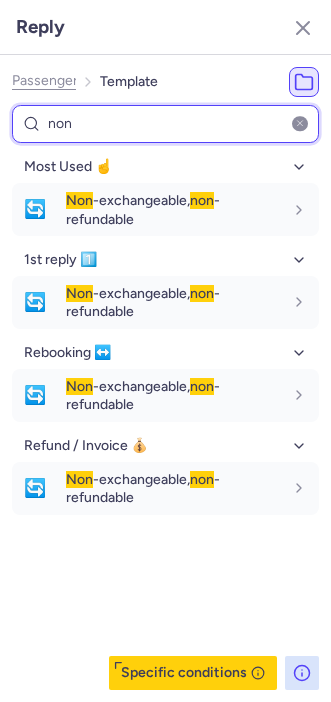 type on "non" 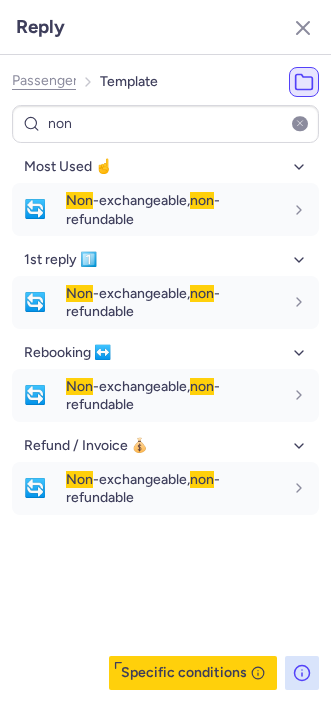 click on "Most Used ☝️ 🔄 Non -exchangeable,  non -refundable fr en de nl pt es it ru en 1st reply 1️⃣ 🔄 Non -exchangeable,  non -refundable fr en de nl pt es it ru en Rebooking ↔️ 🔄 Non -exchangeable,  non -refundable fr en de nl pt es it ru en Refund / Invoice 💰 🔄 Non -exchangeable,  non -refundable fr en de nl pt es it ru en" at bounding box center [165, 420] 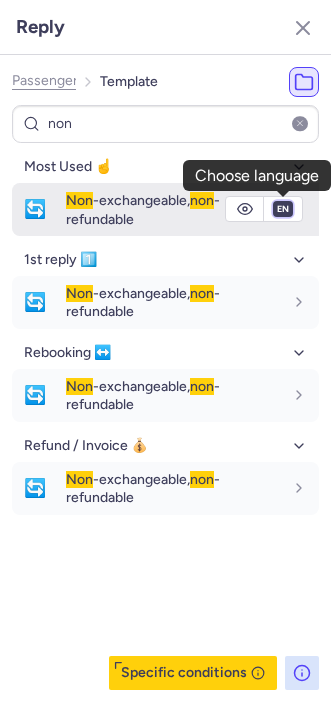 click on "fr en de nl pt es it ru" at bounding box center (283, 209) 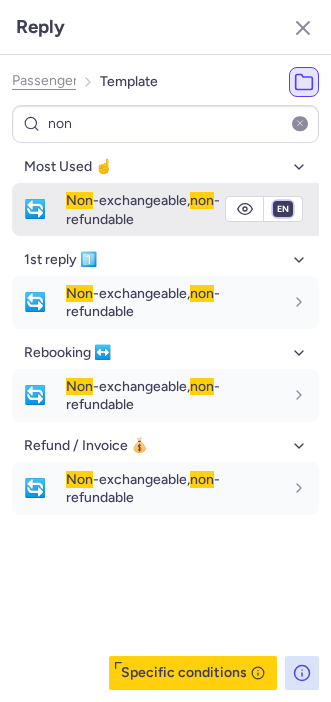 select on "de" 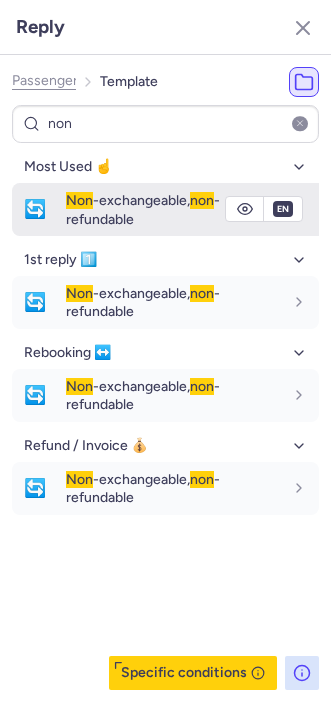 click on "fr en de nl pt es it ru" at bounding box center [283, 209] 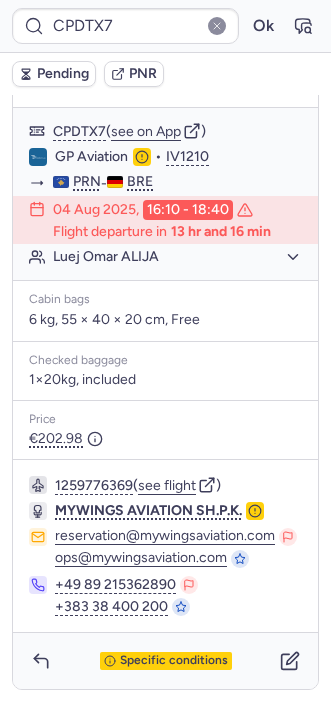 type on "10812521210386" 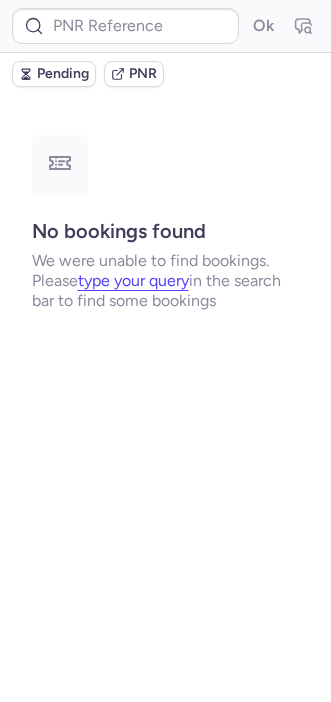 scroll, scrollTop: 0, scrollLeft: 0, axis: both 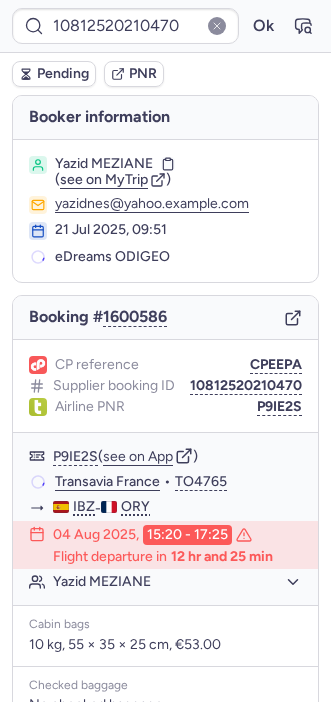 type on "CPV9ND" 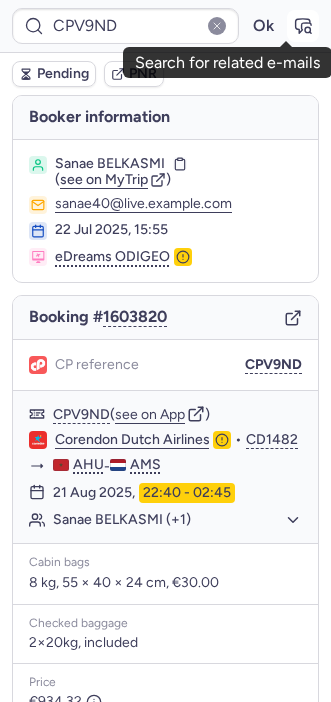 click 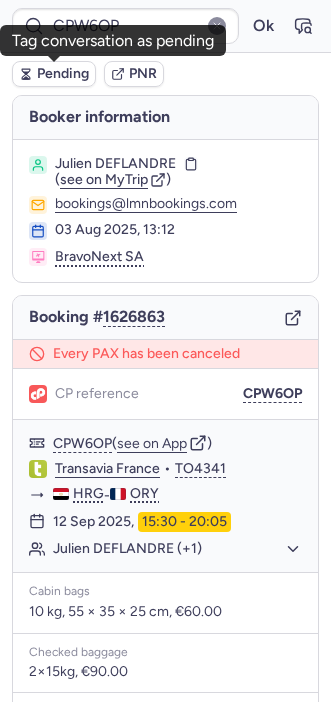 click on "Pending" at bounding box center (63, 74) 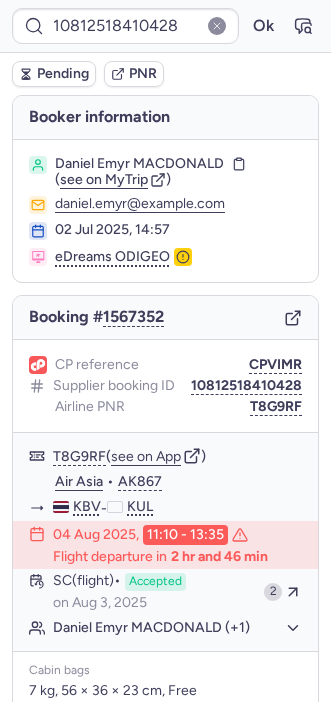 type on "CP8EXU" 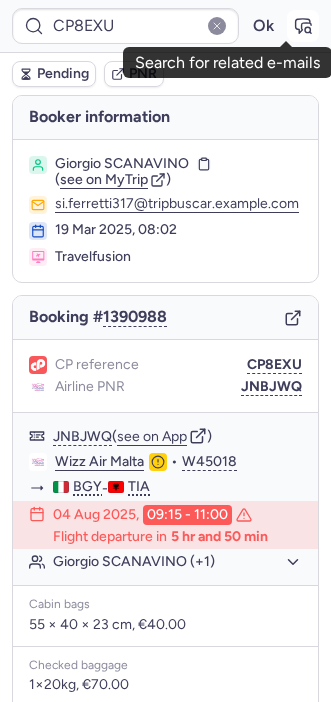 click 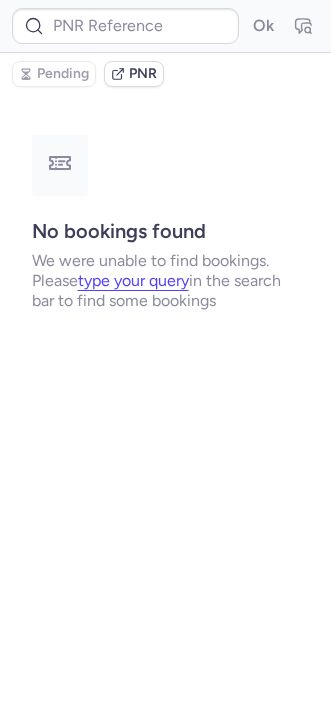 type on "CP8EXU" 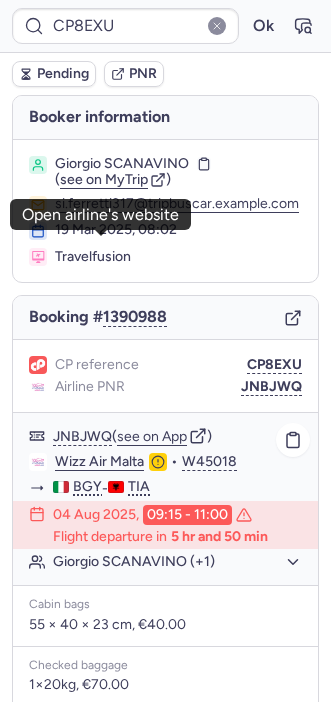 scroll, scrollTop: 280, scrollLeft: 0, axis: vertical 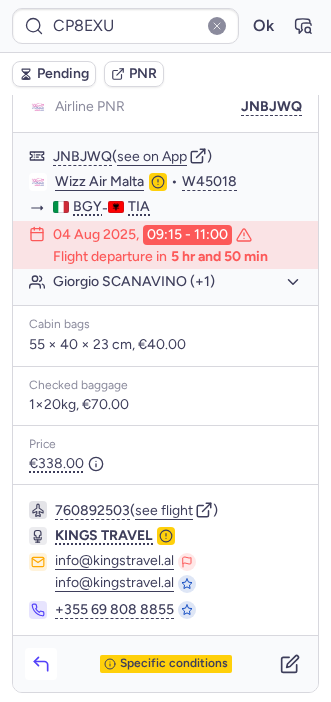 click at bounding box center [41, 664] 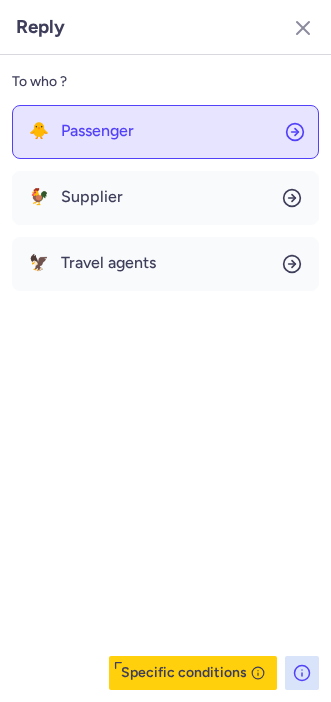 click on "Passenger" at bounding box center (97, 131) 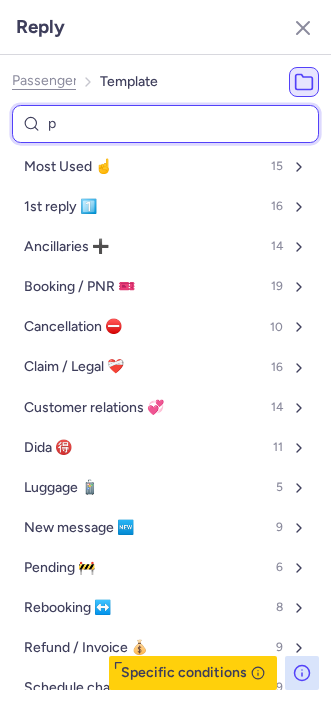 type on "pe" 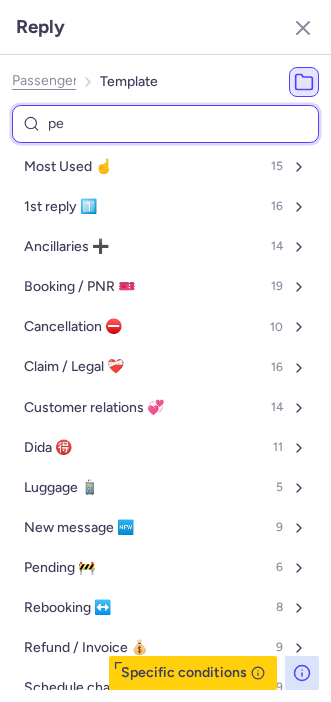 select on "it" 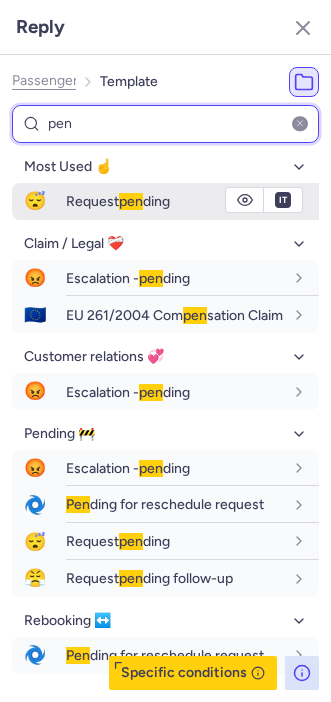 type on "pen" 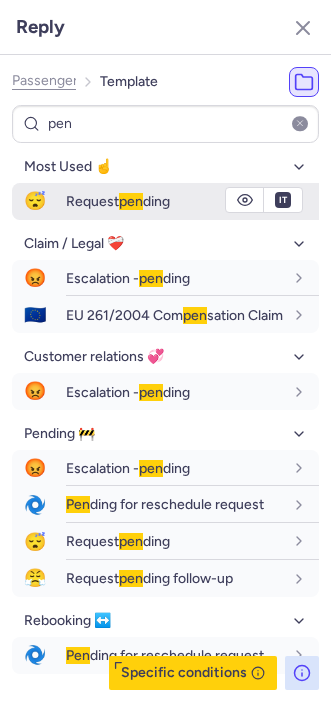 click on "Request  pen ding" at bounding box center [192, 201] 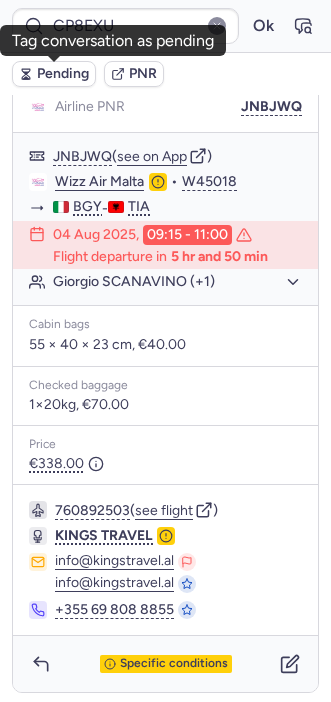 click on "Pending" at bounding box center (63, 74) 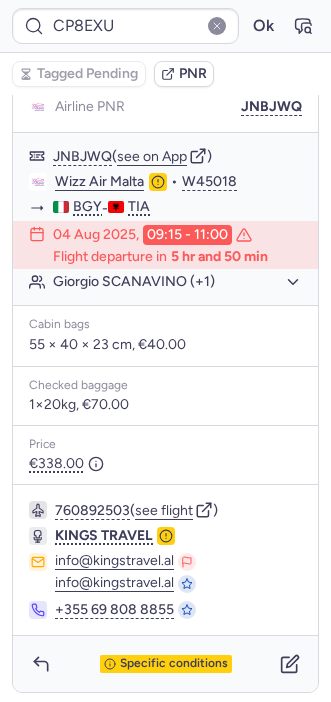 type on "10812518410428" 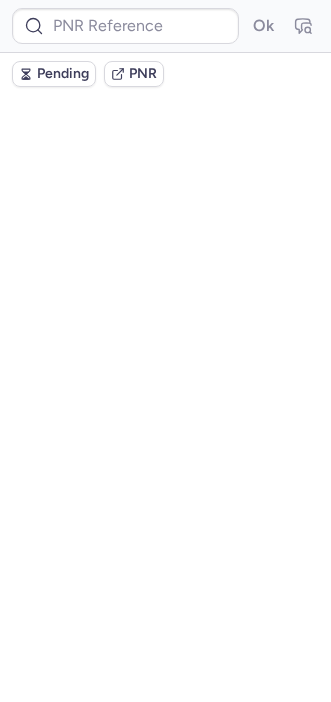 scroll, scrollTop: 0, scrollLeft: 0, axis: both 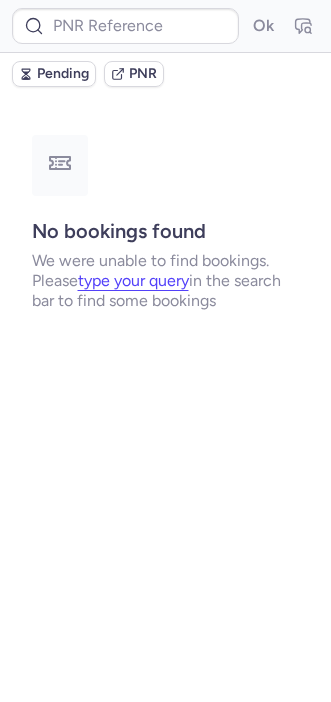 type on "10812518410428" 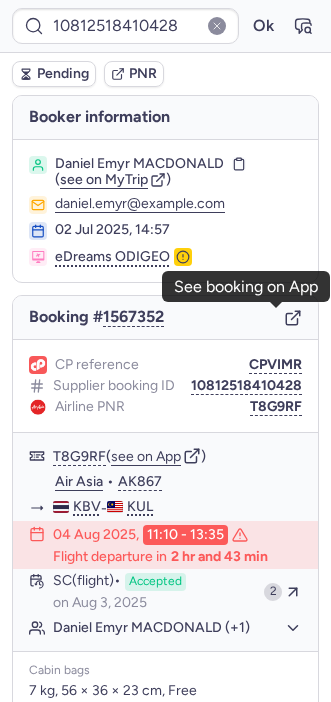 click 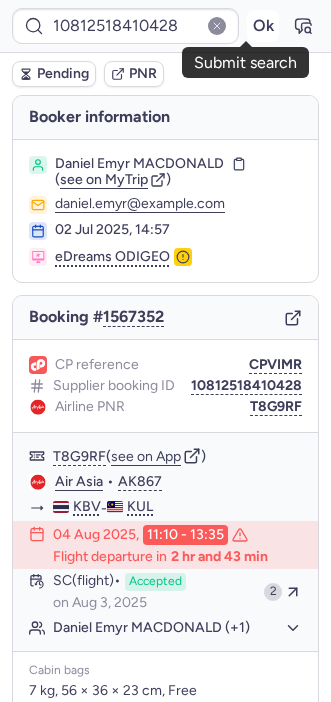click on "Ok" at bounding box center [263, 26] 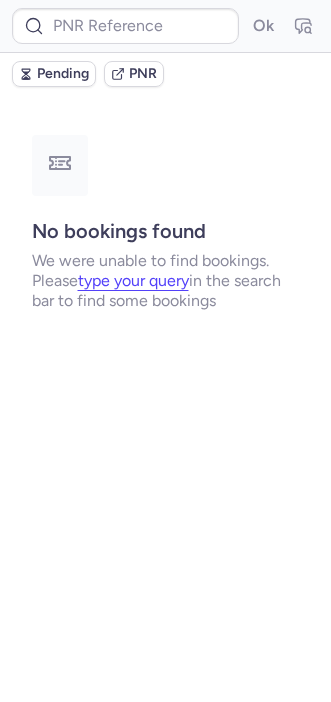 type on "CPK7YM" 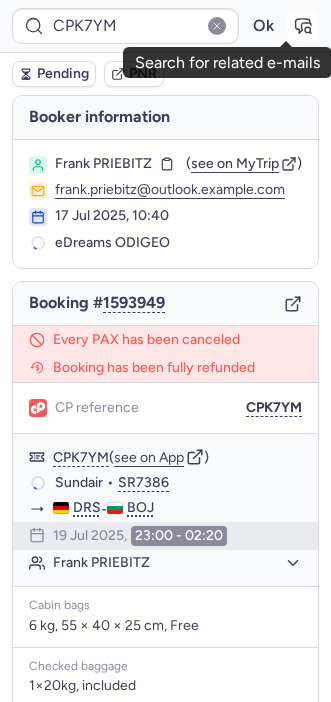 click 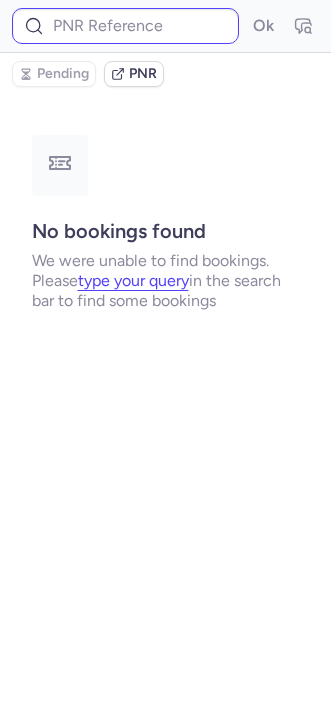 type on "CPK7YM" 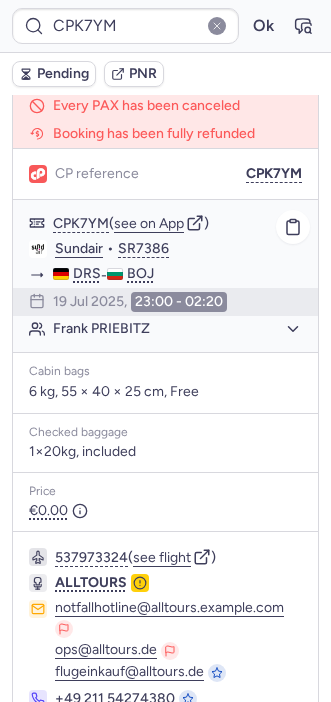 scroll, scrollTop: 318, scrollLeft: 0, axis: vertical 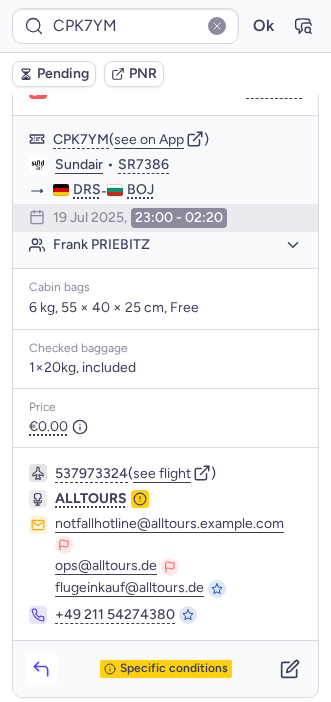 click at bounding box center [41, 669] 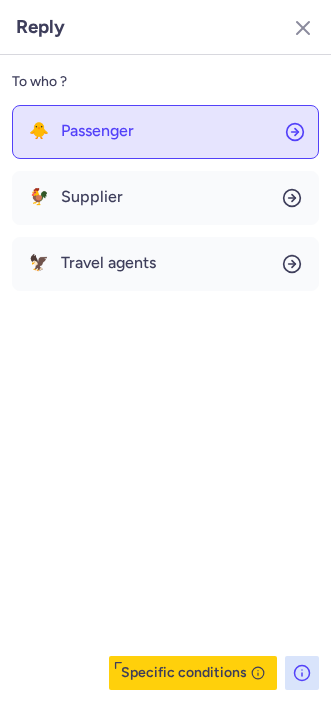 click on "Passenger" at bounding box center (97, 131) 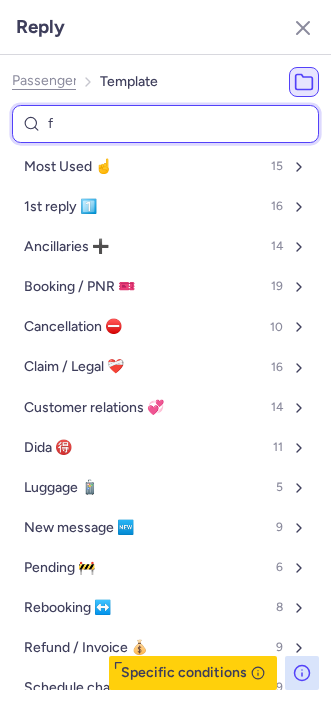 type on "fo" 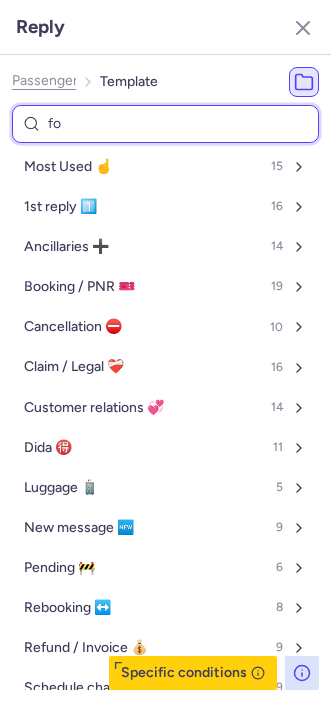 select on "de" 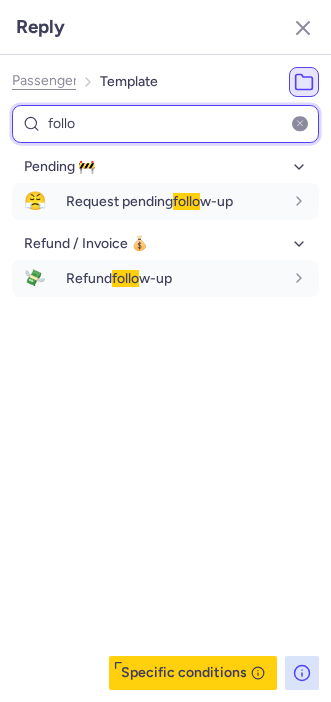 type on "follo" 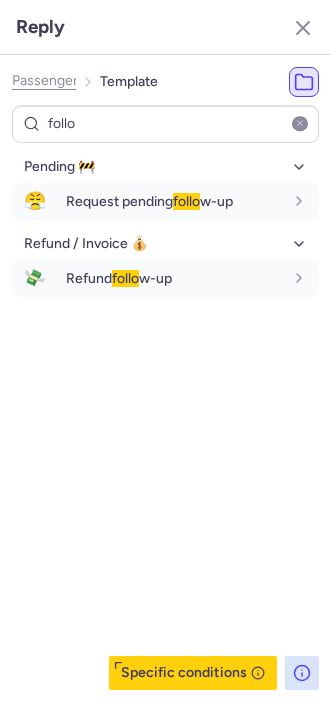 click on "Pending 🚧 😤 Request pending   follo w-up fr en de nl pt es it ru de Refund / Invoice 💰 💸 Refund  follo w-up fr en de nl pt es it ru de" at bounding box center (165, 420) 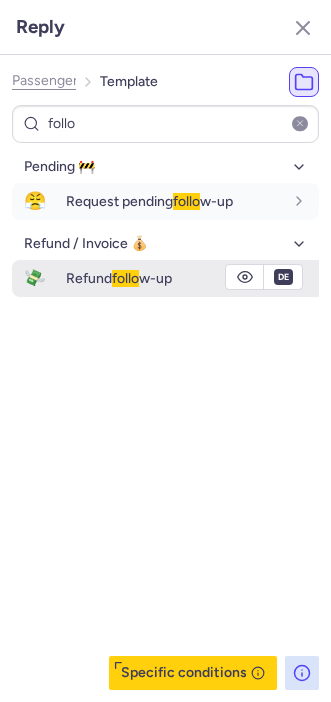 click on "Refund  follo w-up" at bounding box center [174, 278] 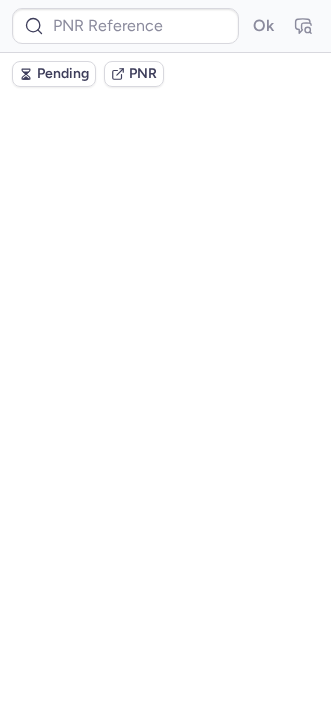 scroll, scrollTop: 0, scrollLeft: 0, axis: both 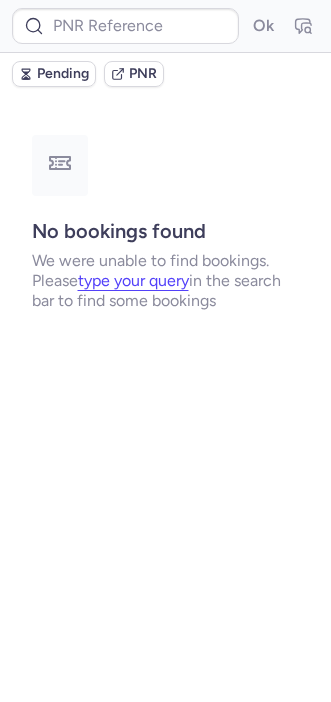 type on "DT1751733502204897" 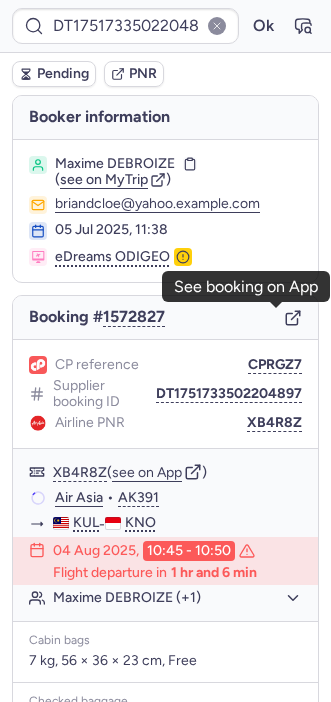 click 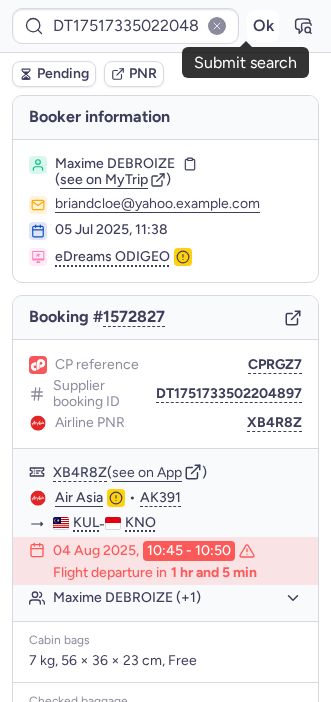 click on "Ok" at bounding box center [263, 26] 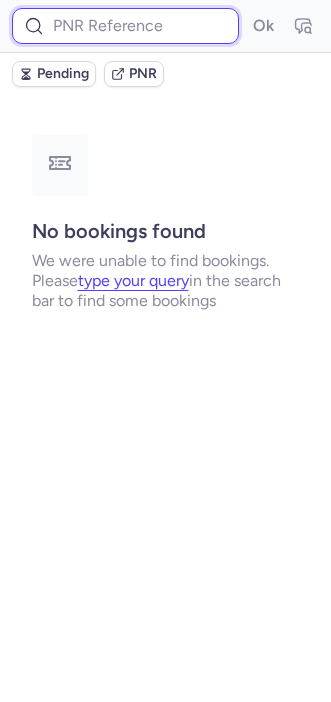 paste on "LIJVPR" 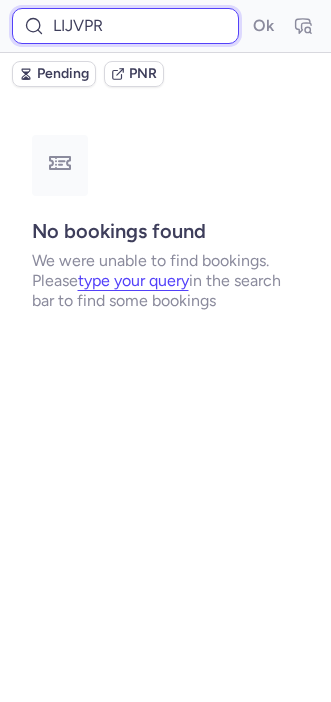 click on "LIJVPR" at bounding box center (125, 26) 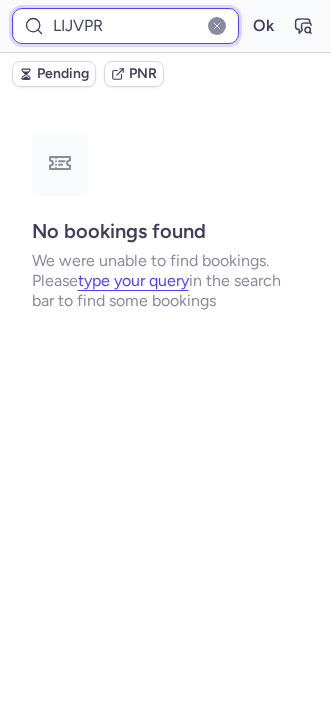 click on "Ok" at bounding box center [263, 26] 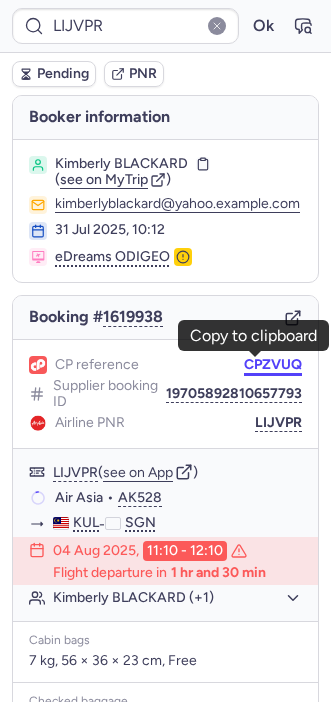 click on "CPZVUQ" at bounding box center [273, 365] 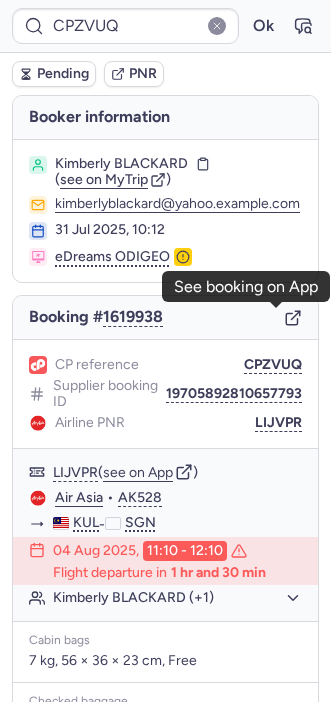 click 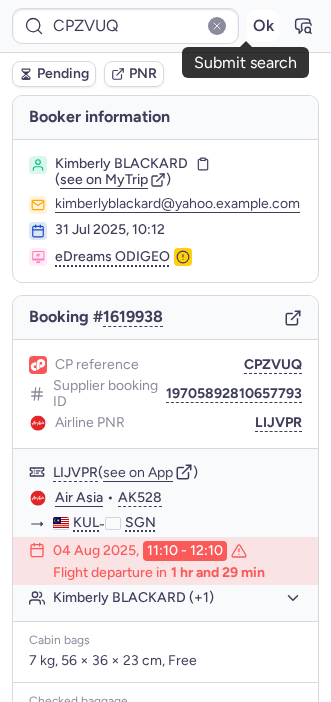 click on "Ok" at bounding box center [263, 26] 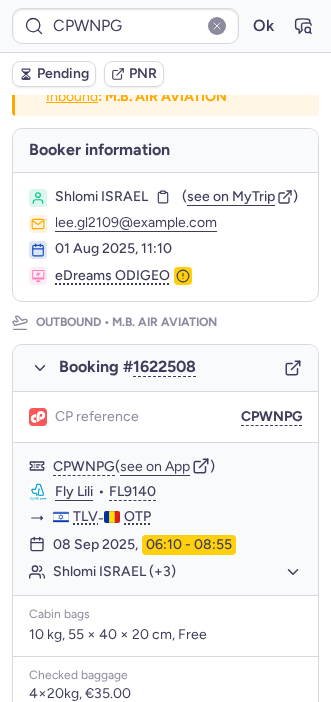 scroll, scrollTop: 59, scrollLeft: 0, axis: vertical 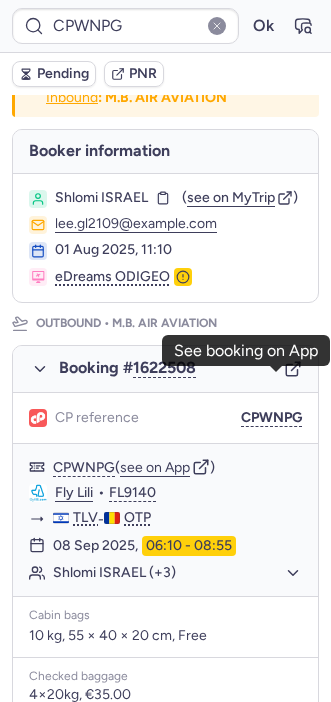 click 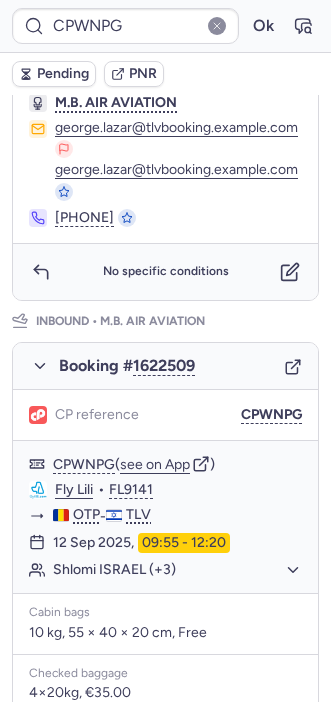 scroll, scrollTop: 784, scrollLeft: 0, axis: vertical 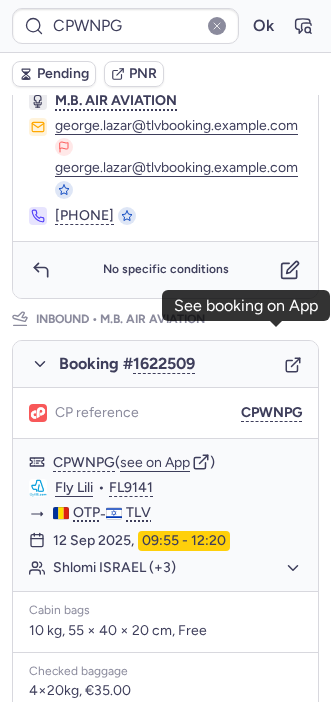 click 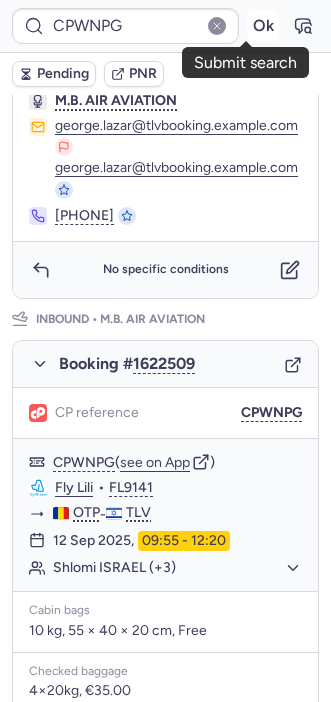 click on "Ok" at bounding box center [263, 26] 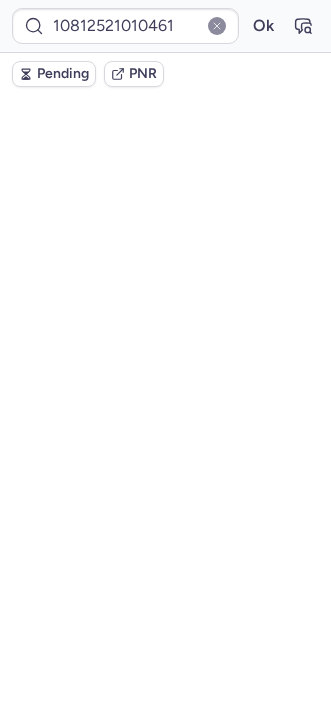scroll, scrollTop: 121, scrollLeft: 0, axis: vertical 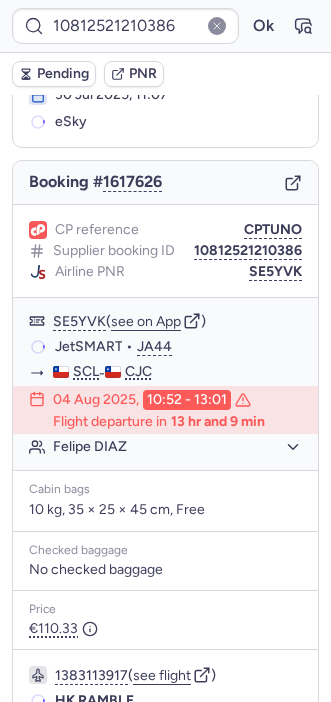 type on "10812520210470" 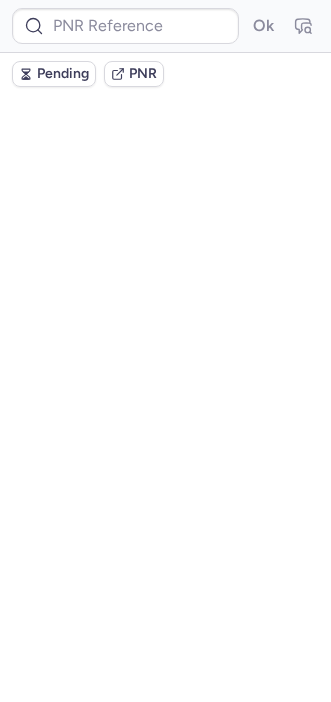 scroll, scrollTop: 0, scrollLeft: 0, axis: both 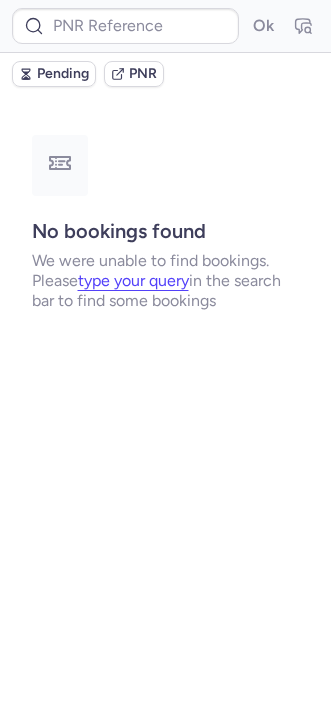 type on "10812520210470" 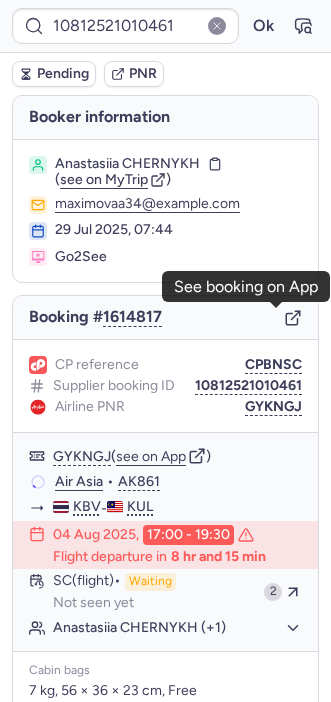 click 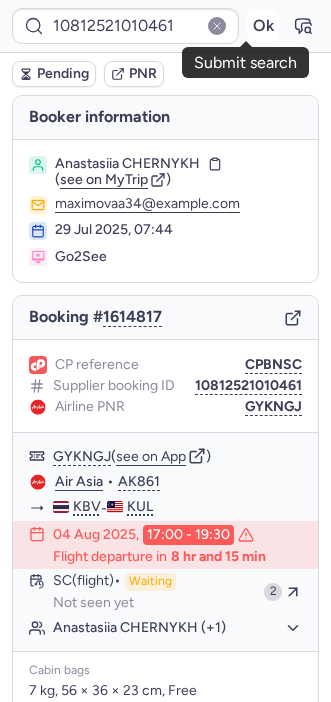 click on "Ok" at bounding box center (263, 26) 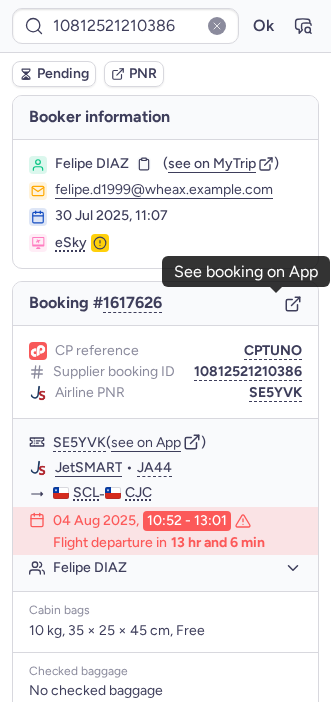 click 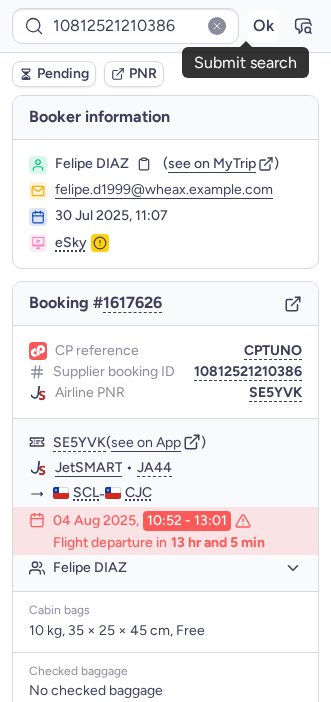 click on "Ok" at bounding box center [263, 26] 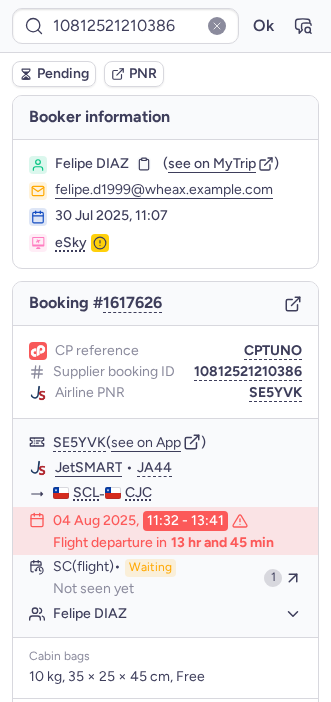 type on "10812520210470" 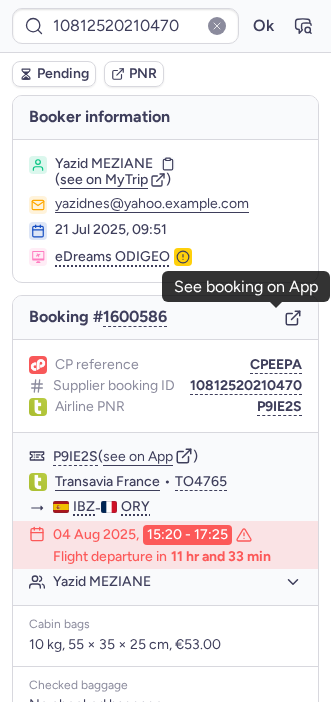 click 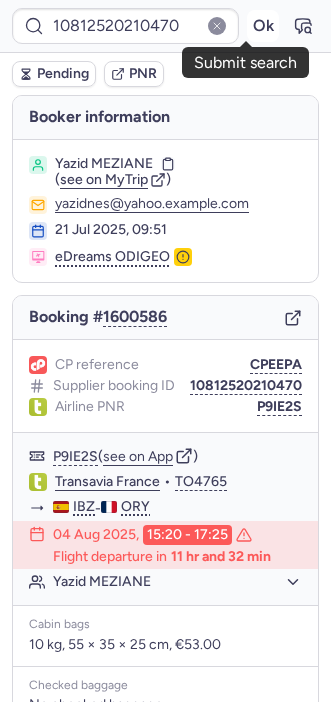click on "Ok" at bounding box center (263, 26) 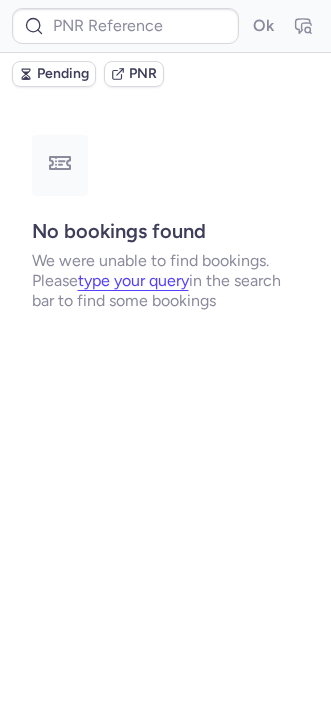 type on "CPZZRA" 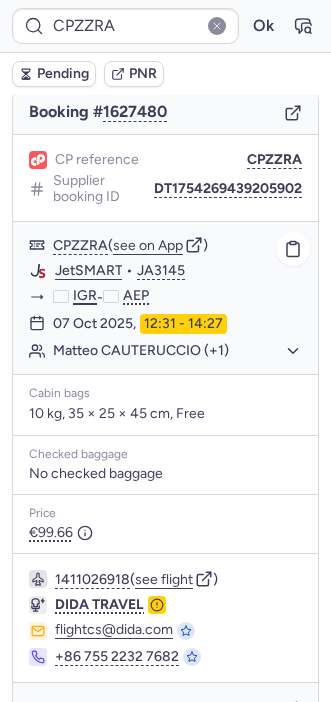 scroll, scrollTop: 253, scrollLeft: 0, axis: vertical 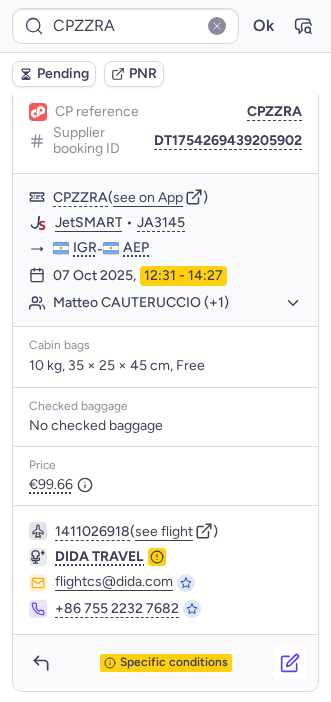 click 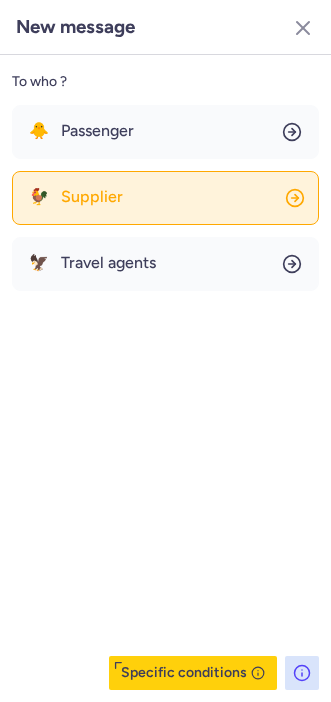 click on "Supplier" at bounding box center (92, 197) 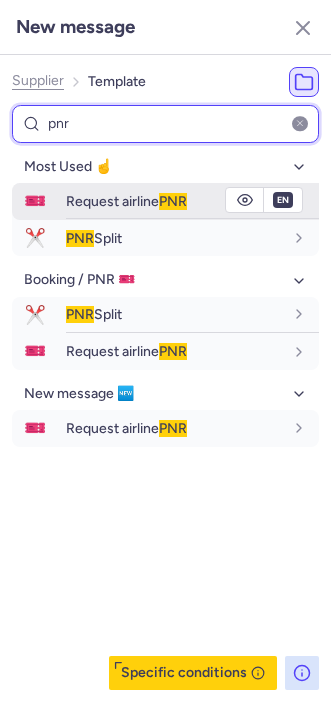type on "pnr" 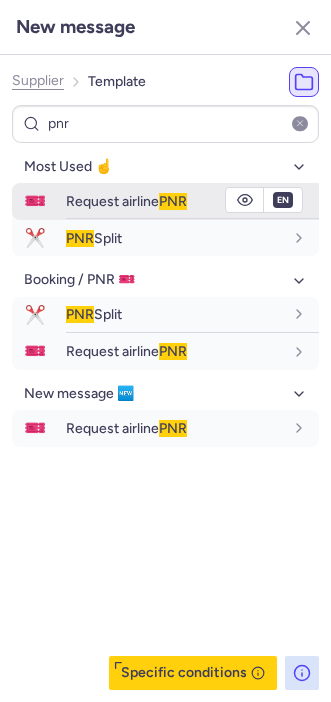 click on "Request airline  PNR" at bounding box center (126, 201) 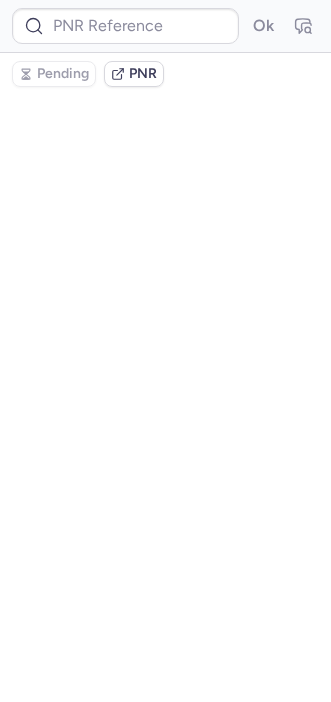 scroll, scrollTop: 0, scrollLeft: 0, axis: both 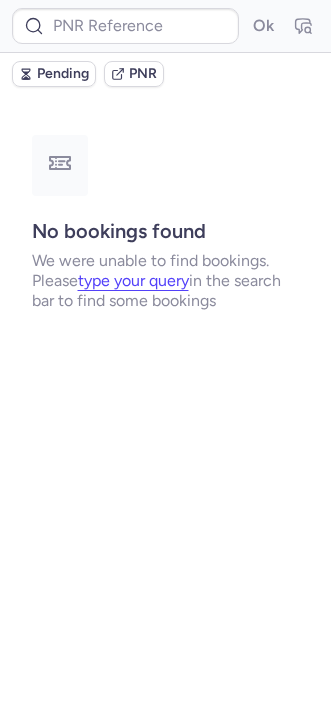 type on "CPZZRA" 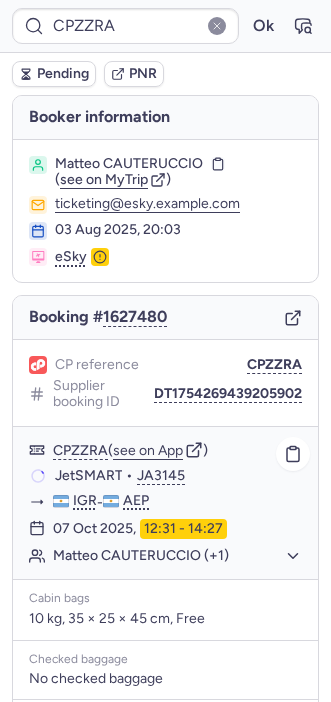 scroll, scrollTop: 253, scrollLeft: 0, axis: vertical 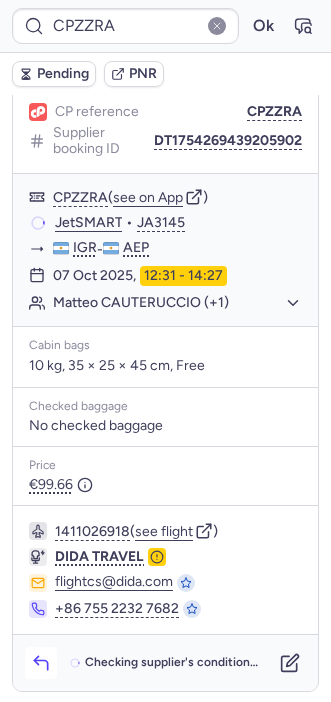 click 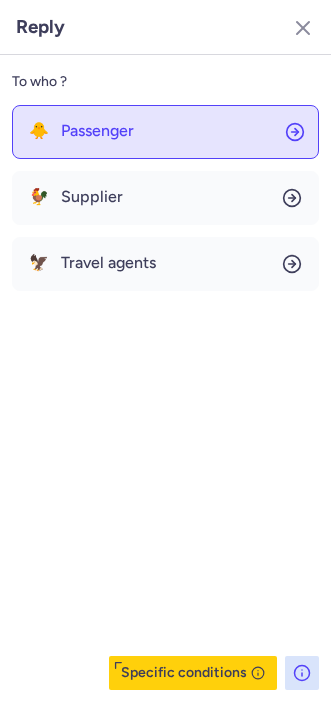 click on "Passenger" at bounding box center (97, 131) 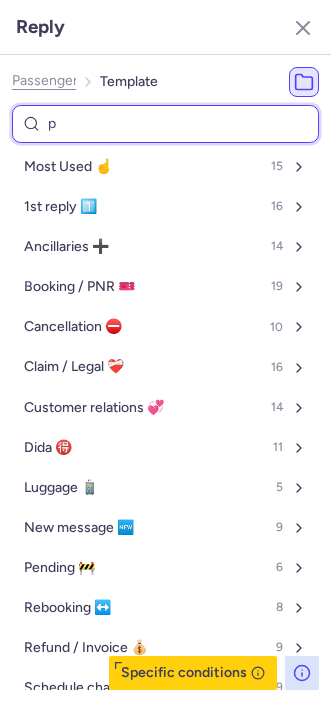 type on "pe" 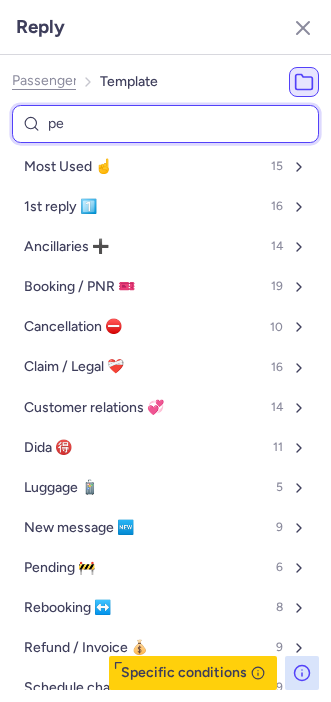 select on "en" 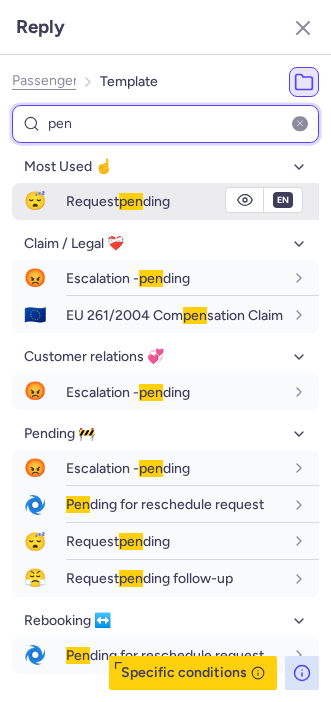 type on "pen" 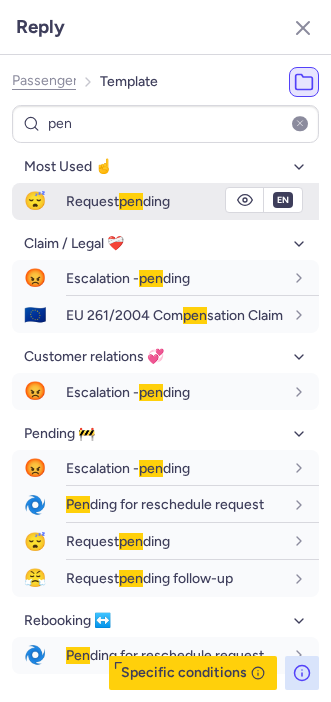 click on "Request  pen ding" at bounding box center (118, 201) 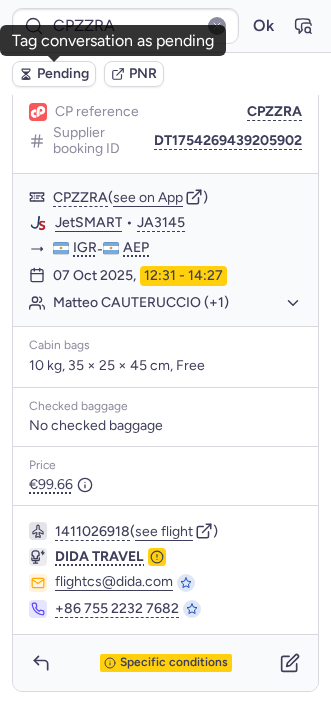 click on "Pending" at bounding box center [63, 74] 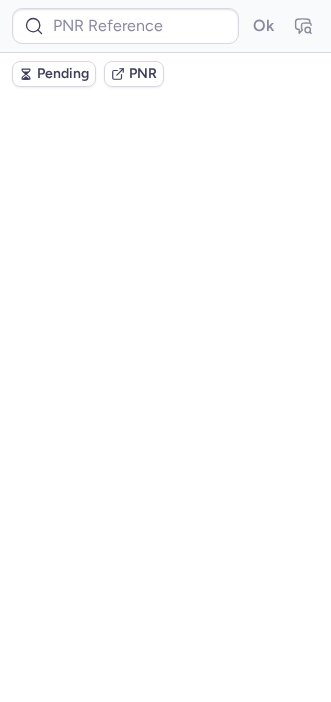 scroll, scrollTop: 0, scrollLeft: 0, axis: both 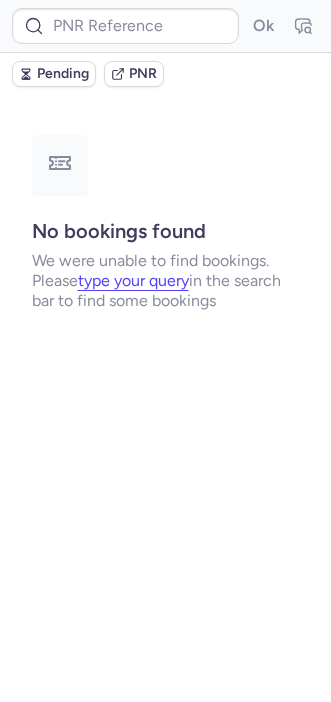 type on "CPC7SE" 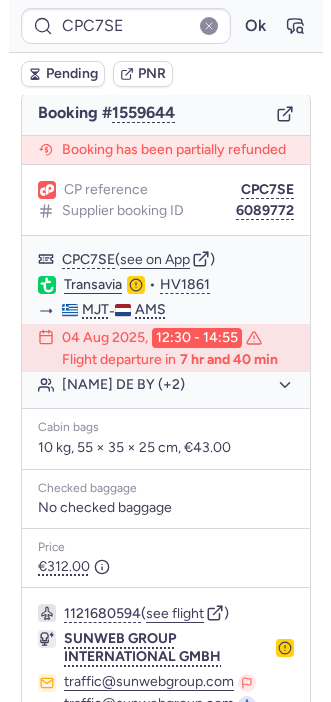 scroll, scrollTop: 348, scrollLeft: 0, axis: vertical 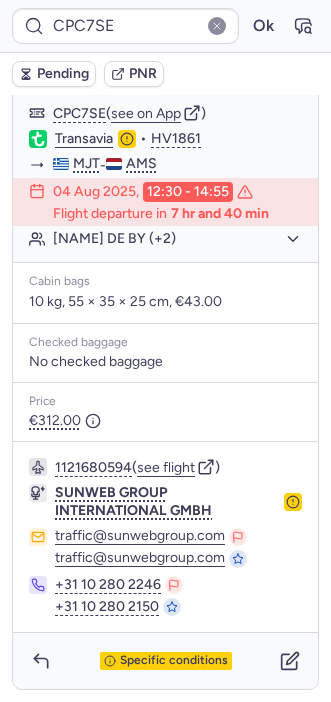 click on "Specific conditions" at bounding box center (165, 661) 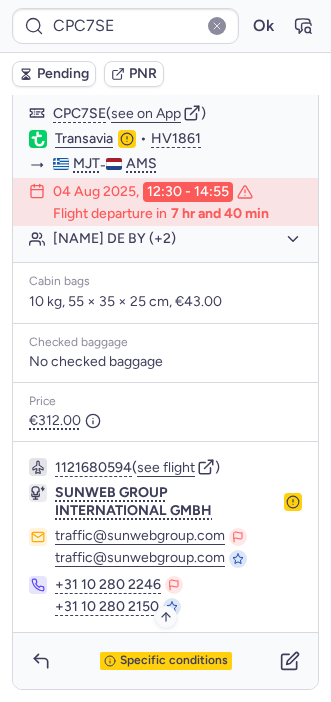 click on "Specific conditions" at bounding box center (174, 661) 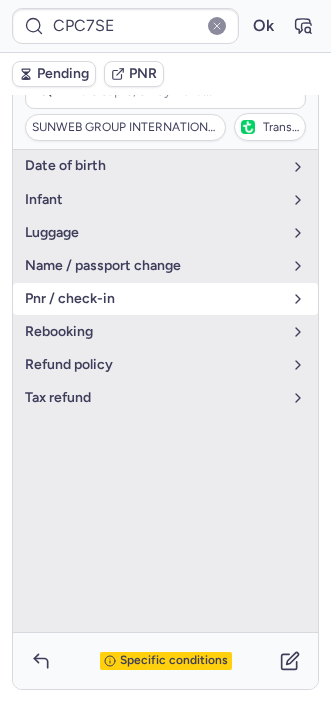 click on "pnr / check-in" at bounding box center [165, 299] 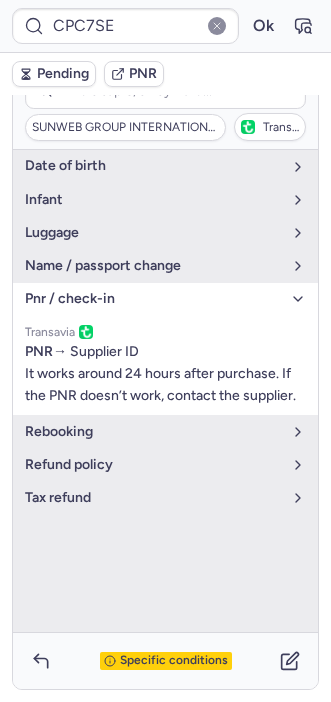 click on "Specific conditions" at bounding box center [174, 661] 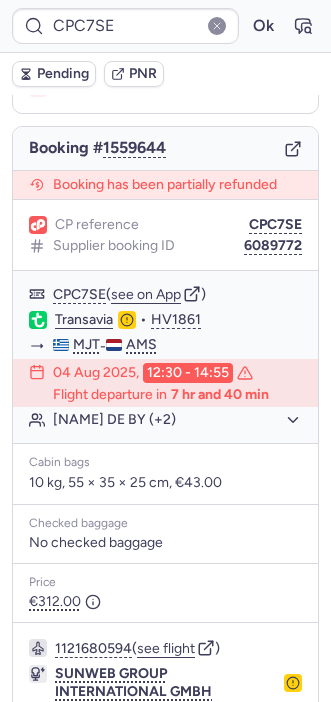scroll, scrollTop: 348, scrollLeft: 0, axis: vertical 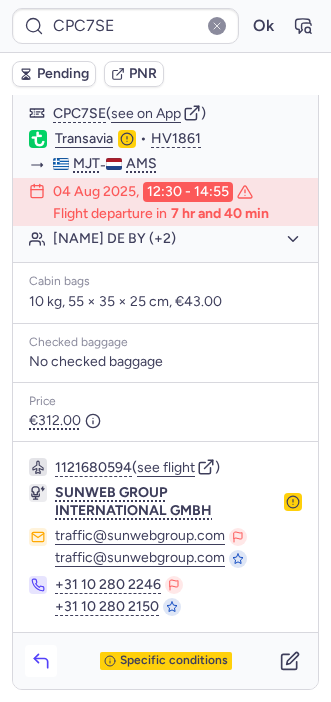 click at bounding box center [41, 661] 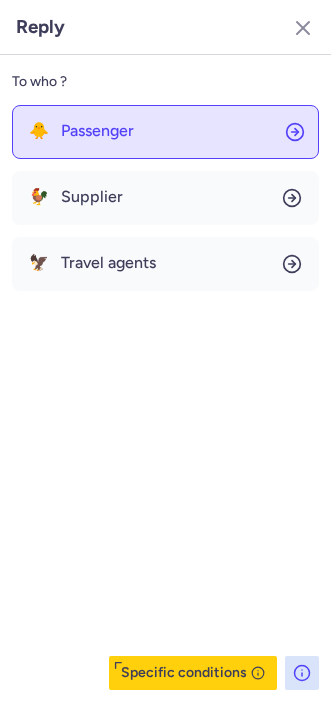 click on "🐥 Passenger" 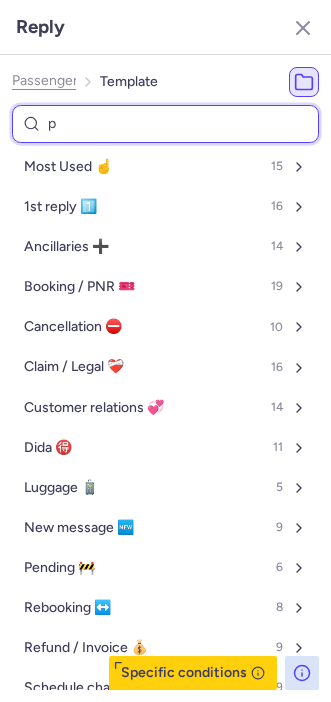 type on "pn" 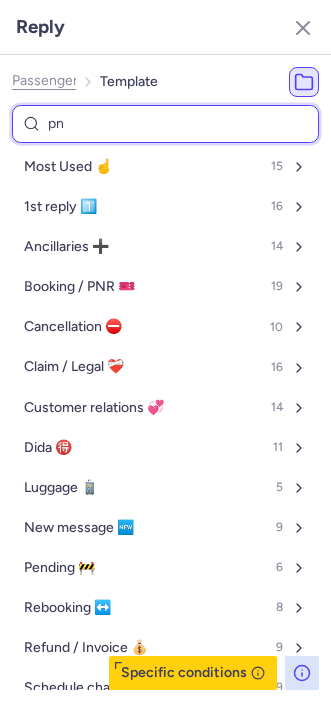 select on "en" 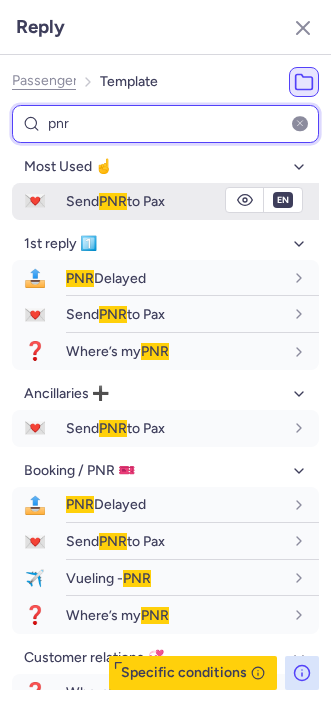 type on "pnr" 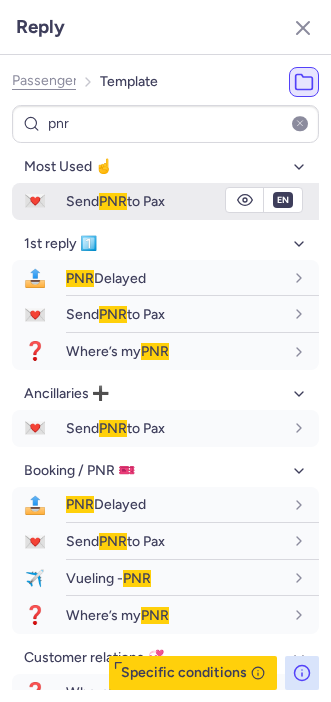 click on "💌 Send  PNR  to Pax" at bounding box center (165, 201) 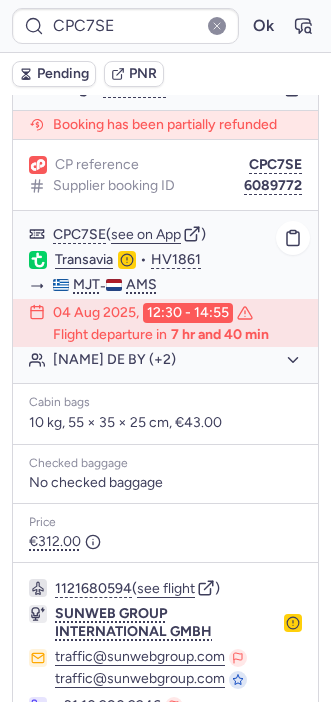 scroll, scrollTop: 209, scrollLeft: 0, axis: vertical 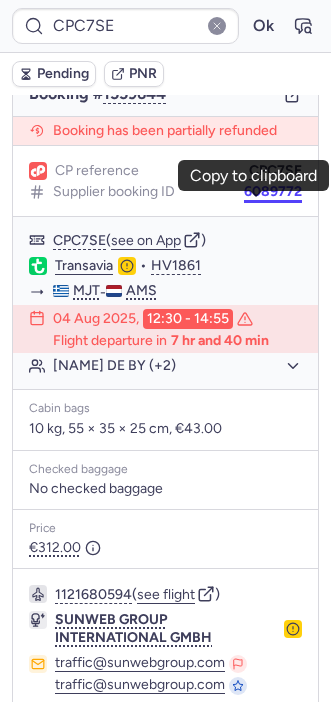 click on "6089772" at bounding box center (273, 192) 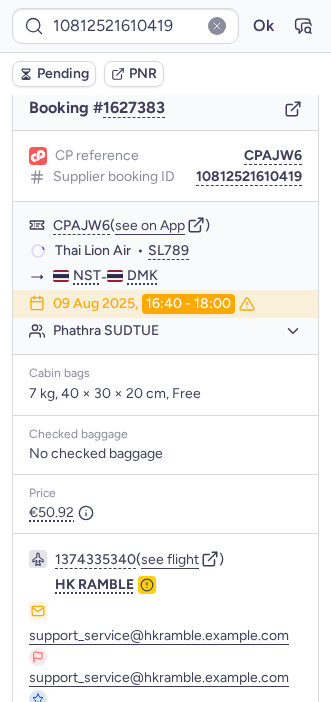 scroll, scrollTop: 0, scrollLeft: 0, axis: both 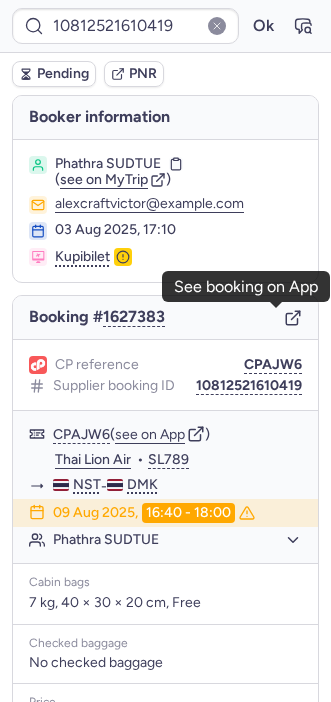 click 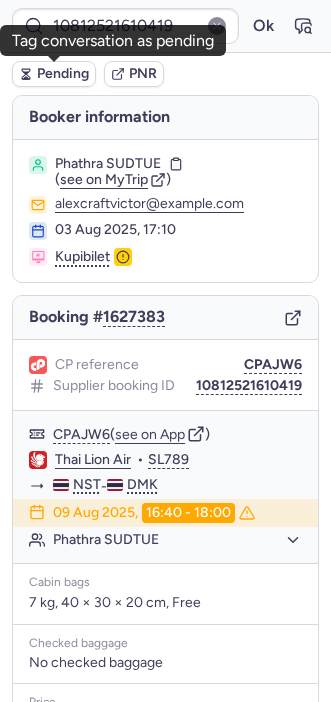 click on "Pending" at bounding box center (63, 74) 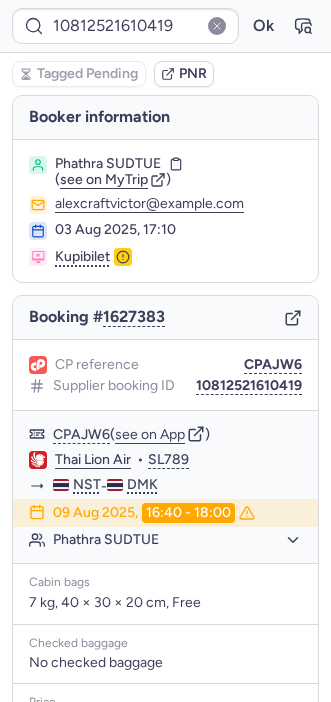 type on "CPRACF" 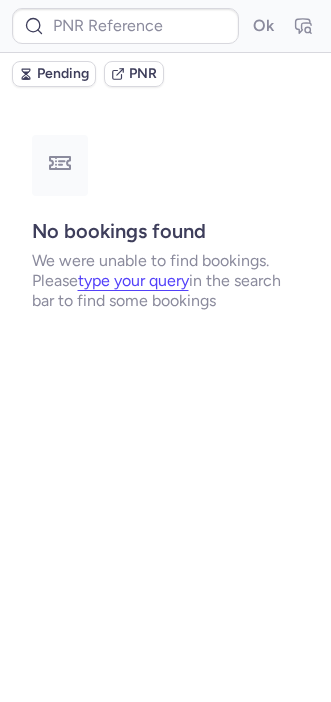 type on "CP67MM" 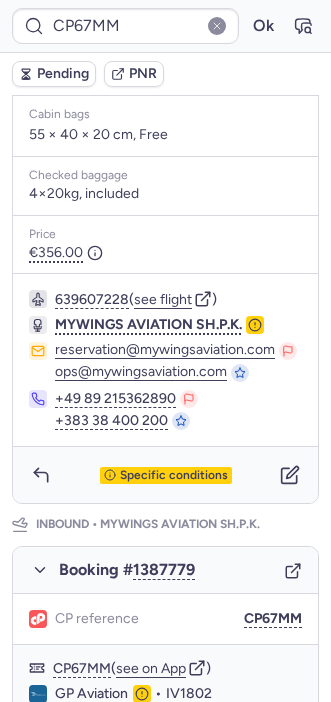scroll, scrollTop: 622, scrollLeft: 0, axis: vertical 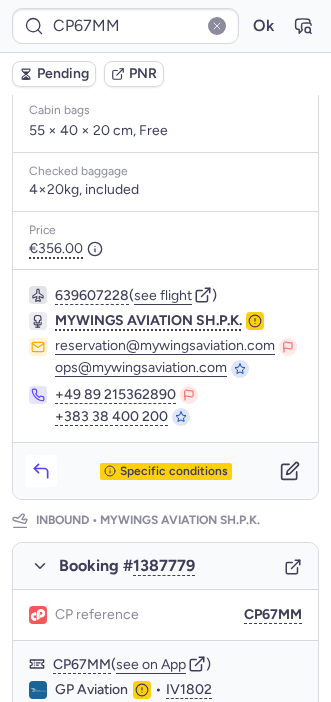 click 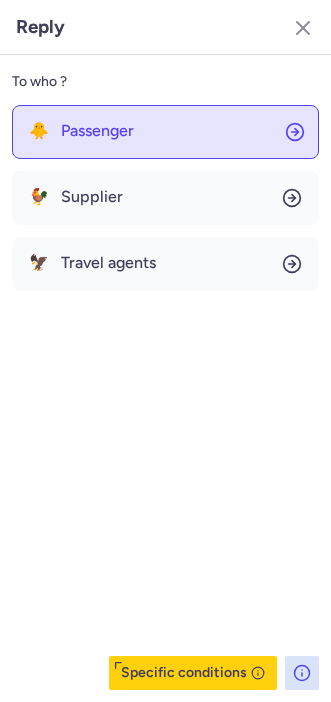 click on "Passenger" at bounding box center [97, 131] 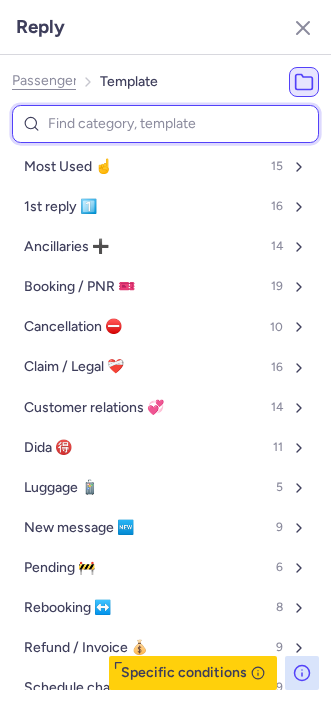 type on "o" 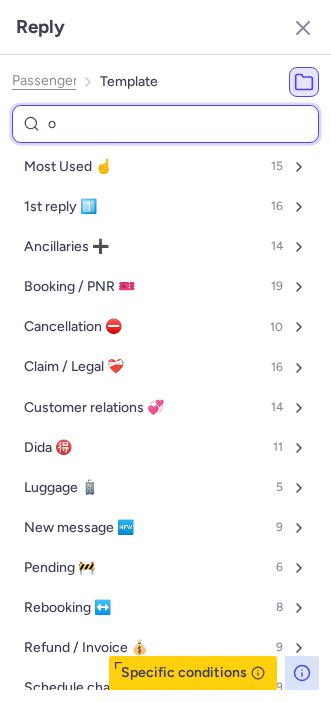 select on "en" 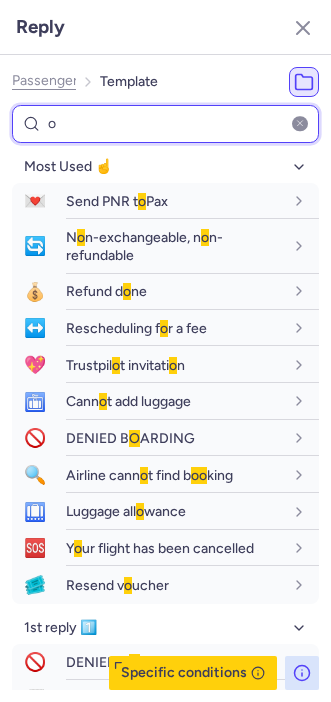 type 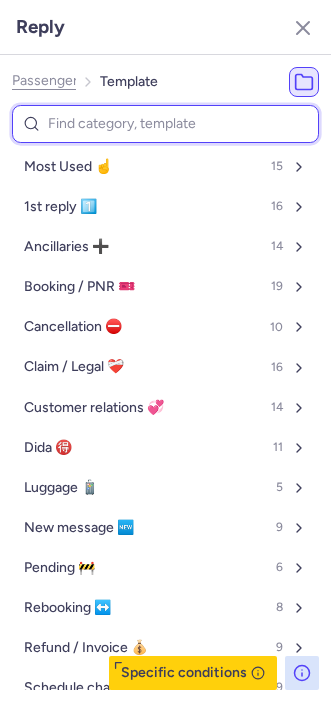 select on "en" 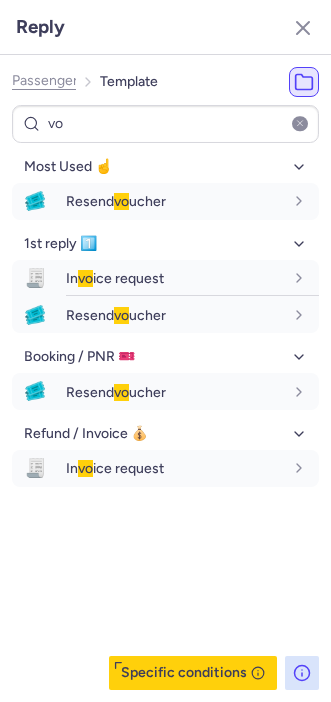 click on "Most Used ☝️ 🎟️ Resend  vo ucher fr en de nl pt es it ru en 1st reply 1️⃣ 🧾 In vo ice request fr en de nl pt es it ru en 🎟️ Resend  vo ucher fr en de nl pt es it ru en Booking / PNR 🎫 🎟️ Resend  vo ucher fr en de nl pt es it ru en Refund / Invoice 💰 🧾 In vo ice request fr en de nl pt es it ru en" at bounding box center (165, 420) 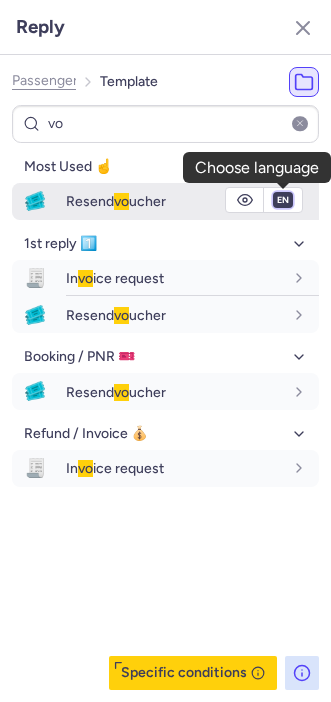 click on "fr en de nl pt es it ru" at bounding box center (283, 200) 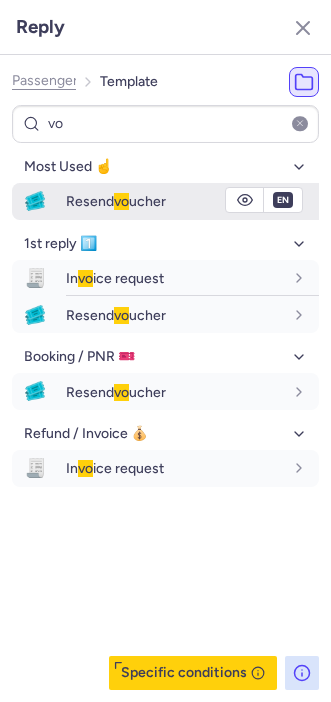 click on "fr en de nl pt es it ru" at bounding box center [283, 200] 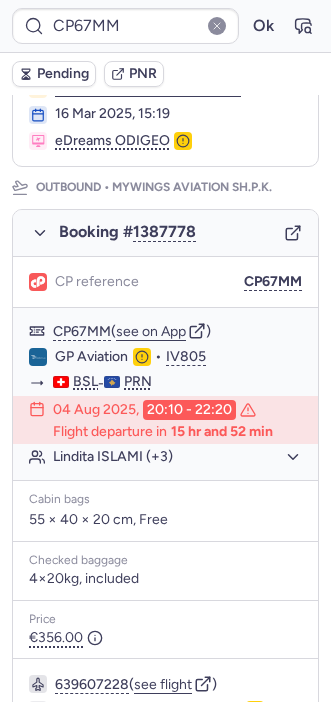 scroll, scrollTop: 232, scrollLeft: 0, axis: vertical 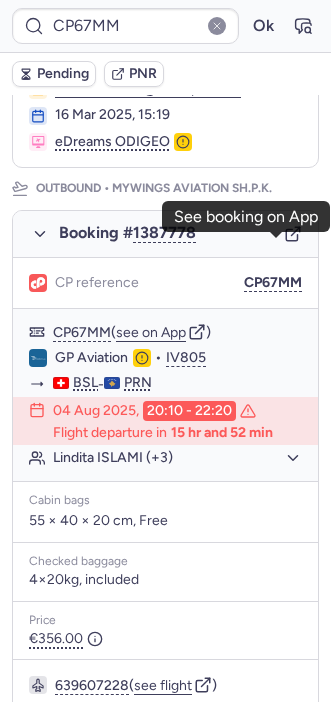 click 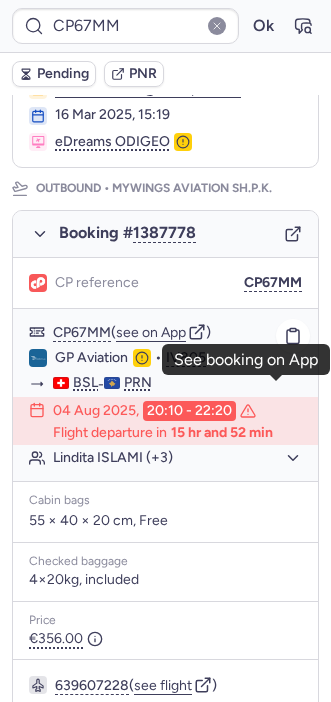 scroll, scrollTop: 0, scrollLeft: 0, axis: both 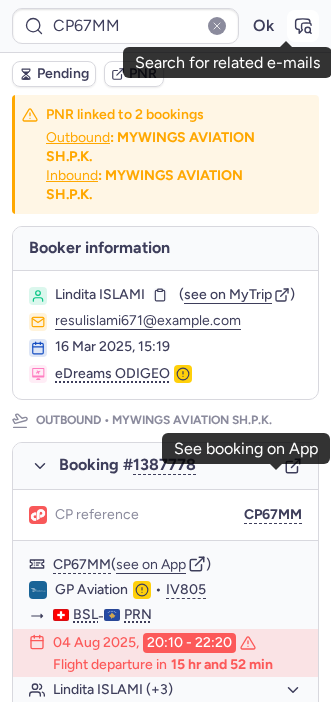 click at bounding box center [303, 26] 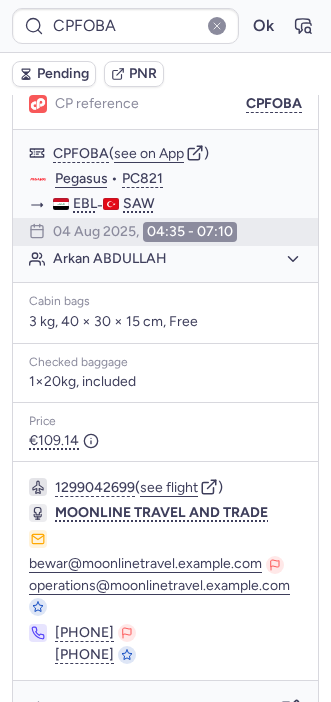 scroll, scrollTop: 284, scrollLeft: 0, axis: vertical 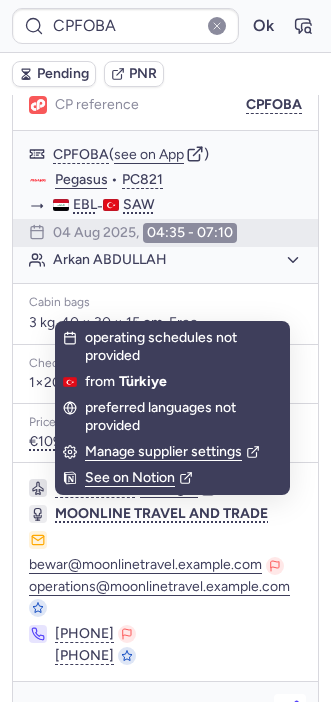 click 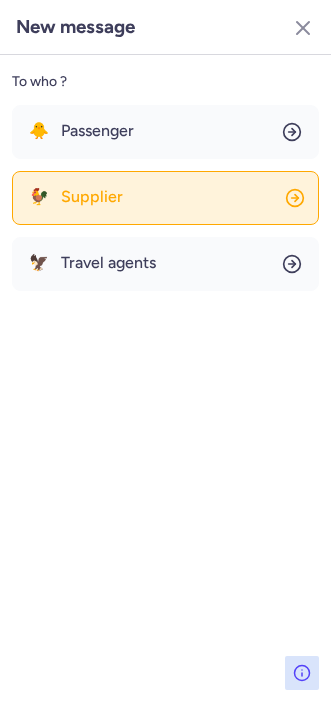 click on "Supplier" at bounding box center [92, 197] 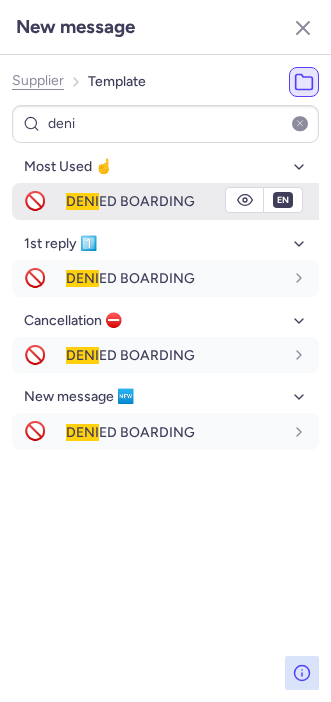 click on "DENI" at bounding box center (82, 201) 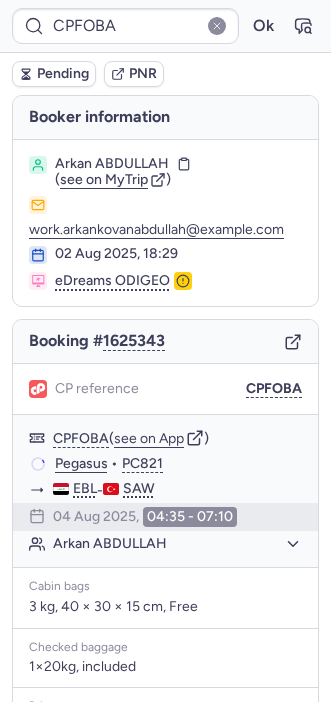 scroll, scrollTop: 285, scrollLeft: 0, axis: vertical 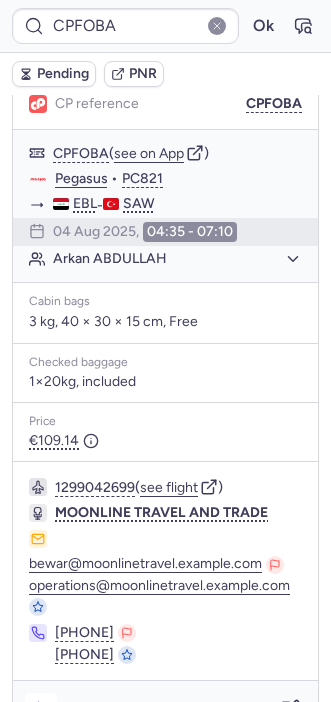 click at bounding box center (41, 709) 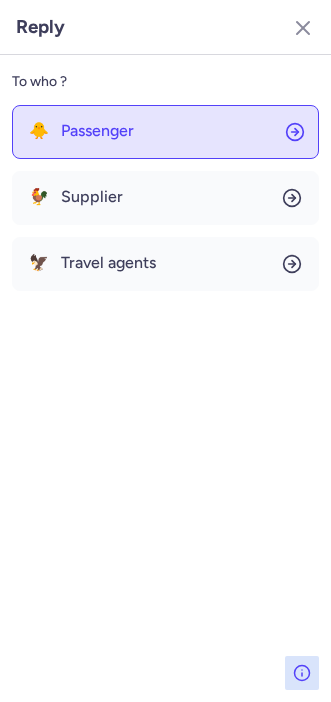 click on "🐥 Passenger" 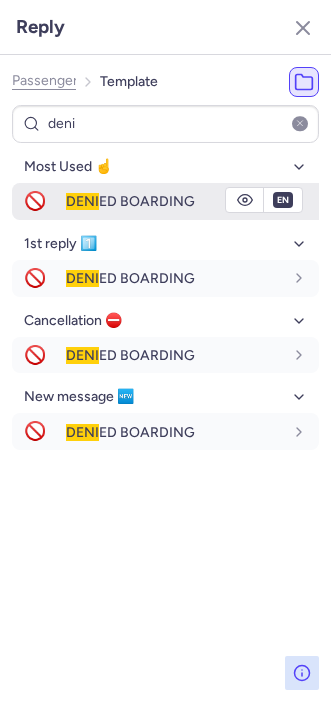 click on "DENI ED BOARDING" at bounding box center [130, 201] 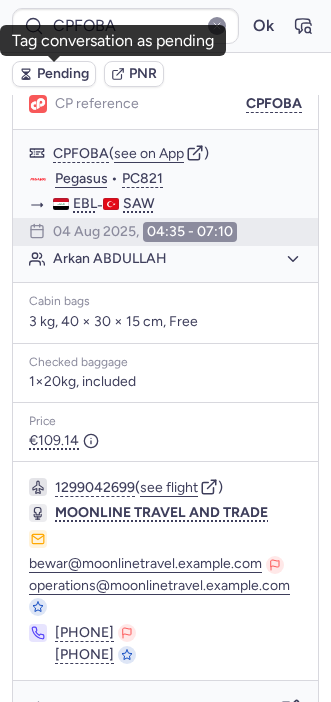 click on "Pending" at bounding box center [54, 74] 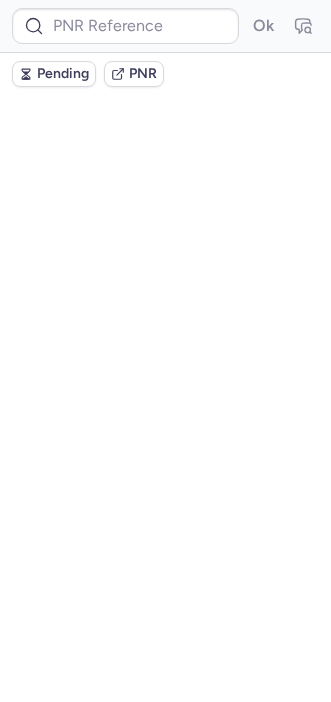 scroll, scrollTop: 0, scrollLeft: 0, axis: both 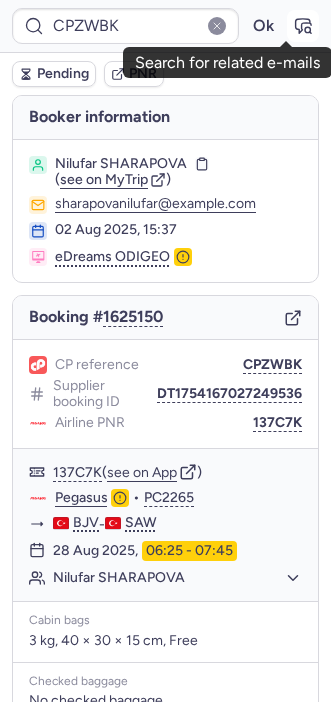 click 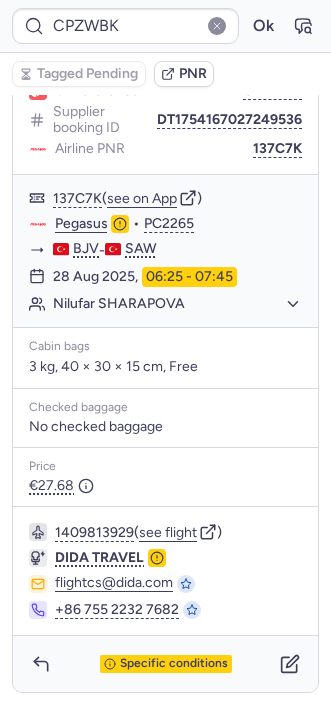 scroll, scrollTop: 0, scrollLeft: 0, axis: both 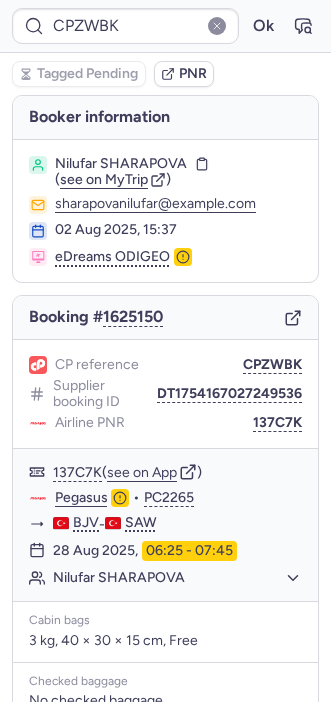 click on "Booker information Nilufar SHARAPOVA  ( see on MyTrip  )  sharapovanilufar@example.com 02 Aug 2025, 15:37 eDreams ODIGEO Booking # 1625150 CP reference CPZWBK Supplier booking ID DT1754167027249536 Airline PNR 137C7K 137C7K  ( see on App )  Pegasus  •  PC2265 BJV  -  SAW 28 Aug 2025,  06:25 - 07:45 Nilufar SHARAPOVA   Cabin bags  3 kg, 40 × 30 × 15 cm, Free Checked baggage No checked baggage Price €27.68  1409813929  ( see flight )  DIDA TRAVEL flightcs@dida.example.com +86 [PHONE] Specific conditions" at bounding box center (165, 530) 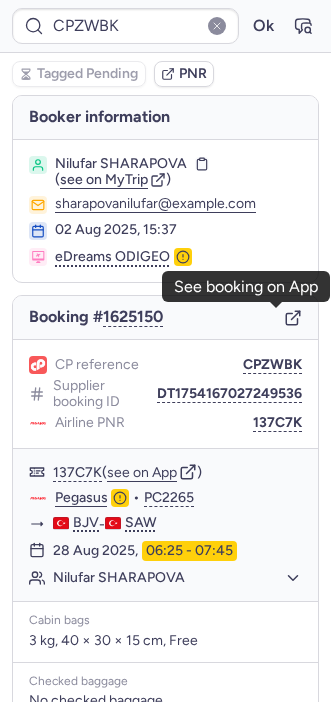 click 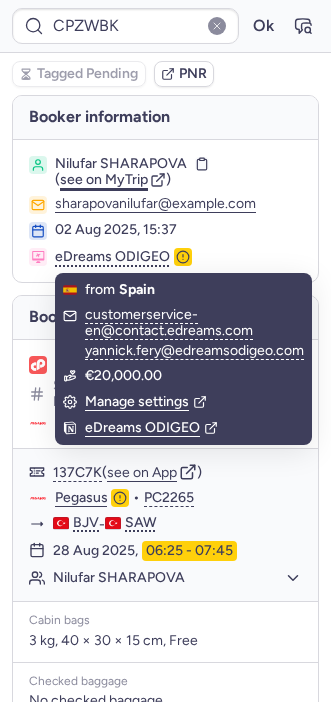 click on "see on MyTrip" at bounding box center (104, 179) 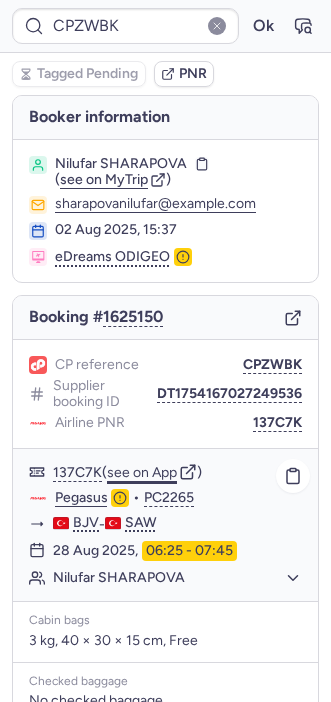 scroll, scrollTop: 274, scrollLeft: 0, axis: vertical 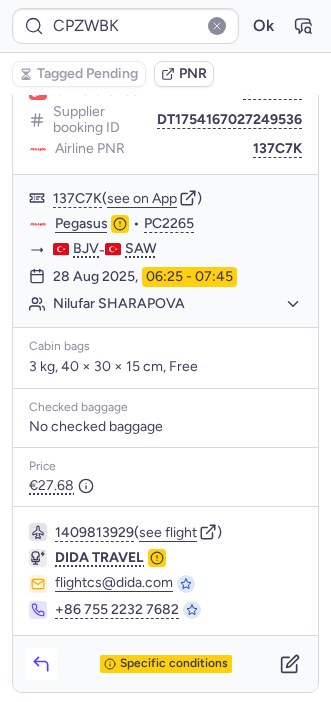 click 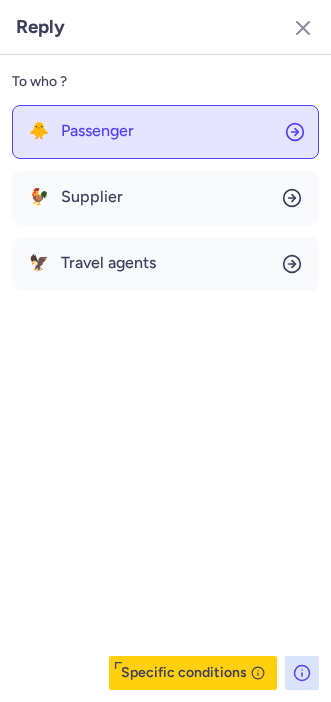 click on "🐥 Passenger" 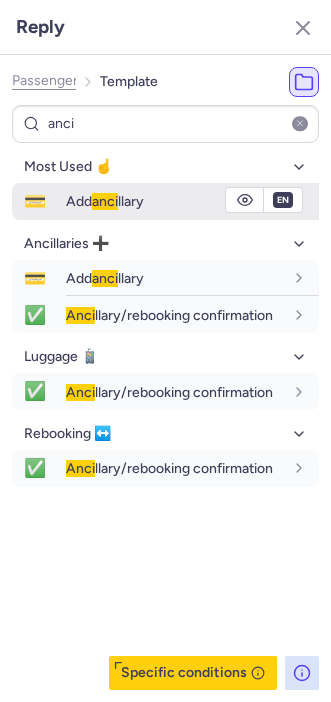 click on "Add  anci llary" at bounding box center (105, 201) 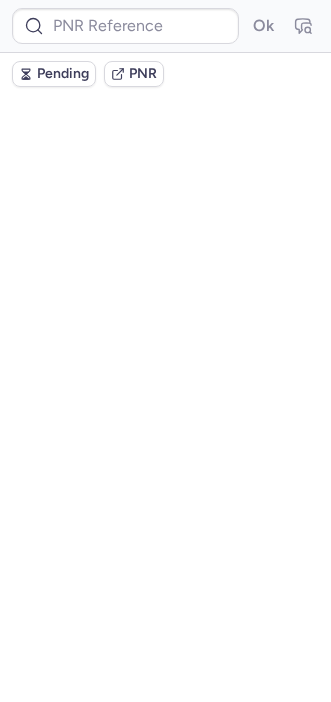 scroll, scrollTop: 0, scrollLeft: 0, axis: both 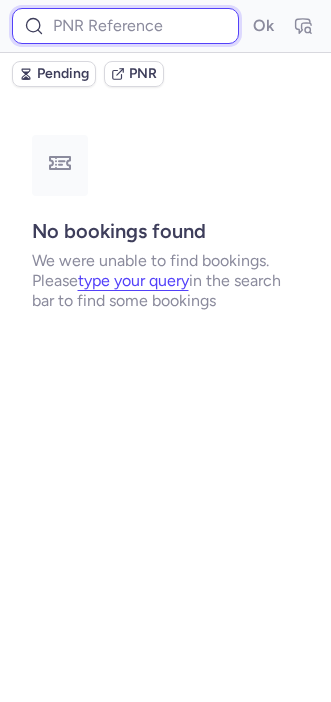 paste on "10812521610419" 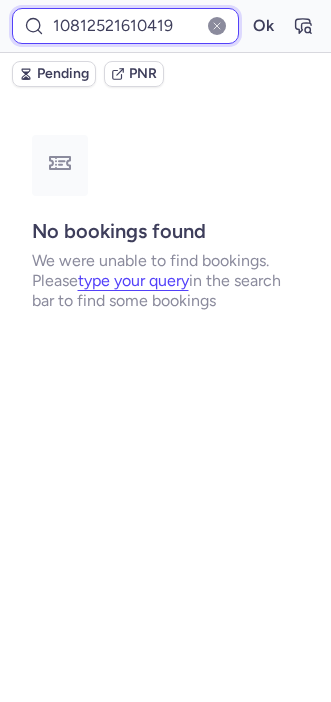 click on "Ok" at bounding box center [263, 26] 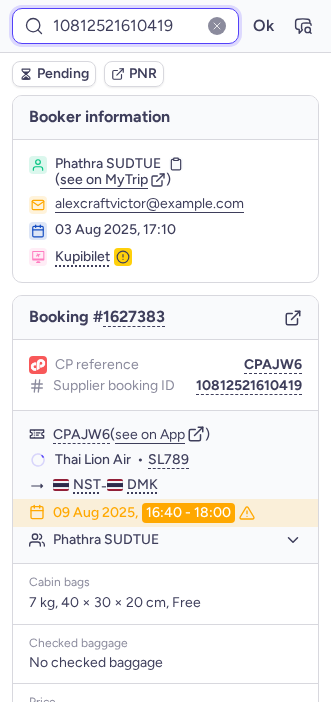 scroll, scrollTop: 0, scrollLeft: 0, axis: both 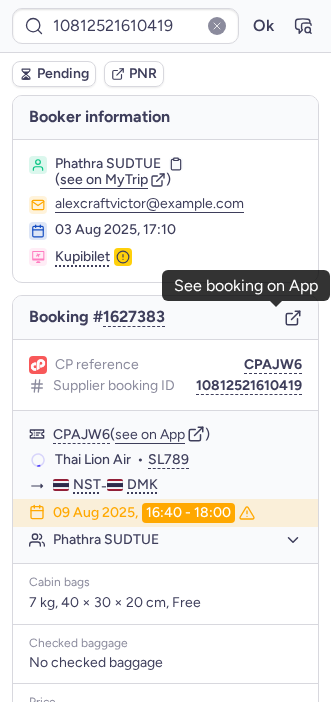 click 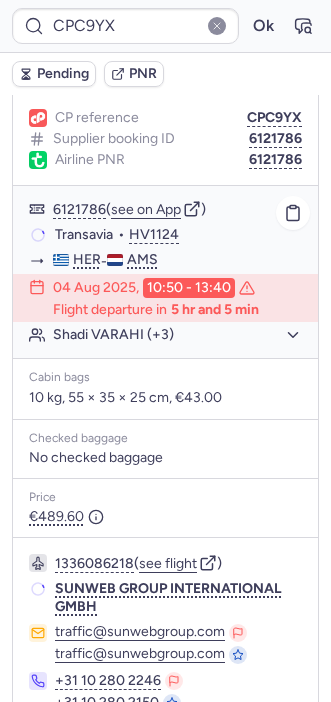 scroll, scrollTop: 369, scrollLeft: 0, axis: vertical 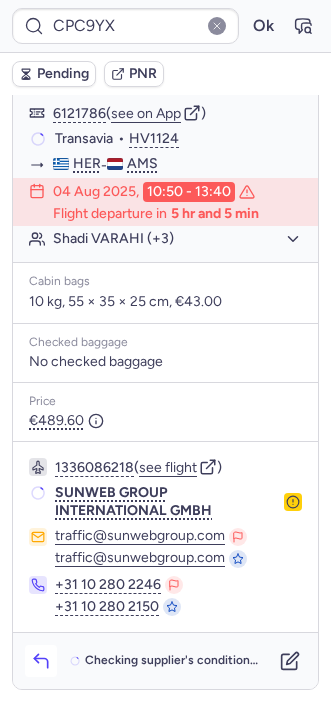 click 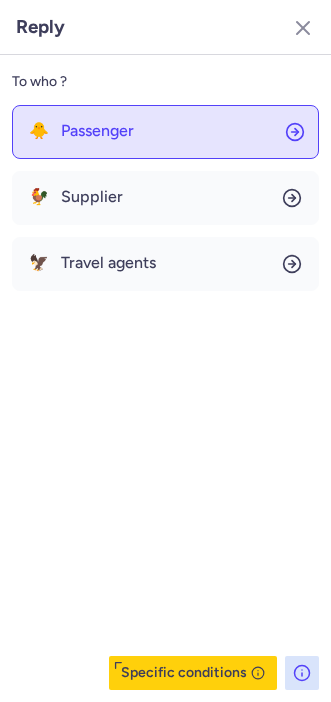 click on "🐥 Passenger" 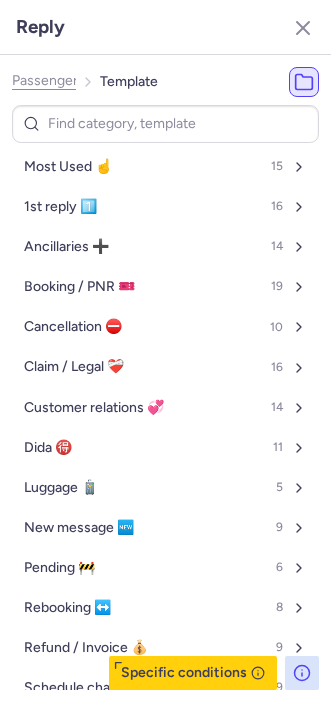 click on "Reply" at bounding box center (165, 27) 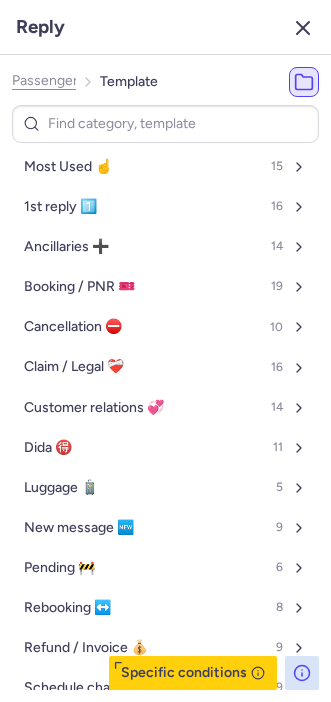 click 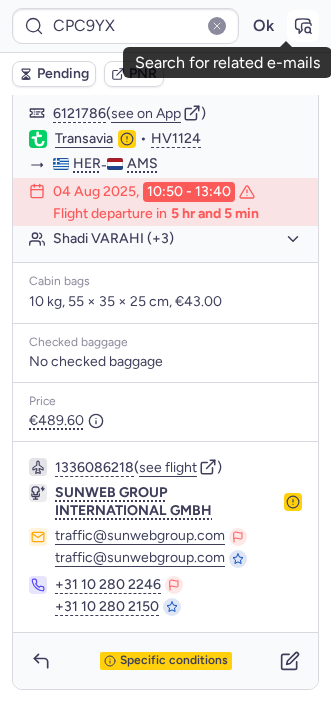 click 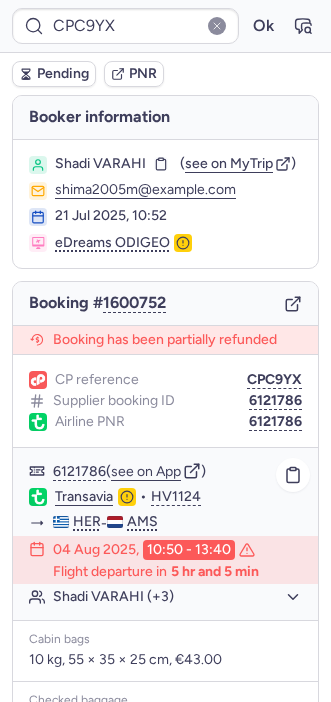 scroll, scrollTop: 369, scrollLeft: 0, axis: vertical 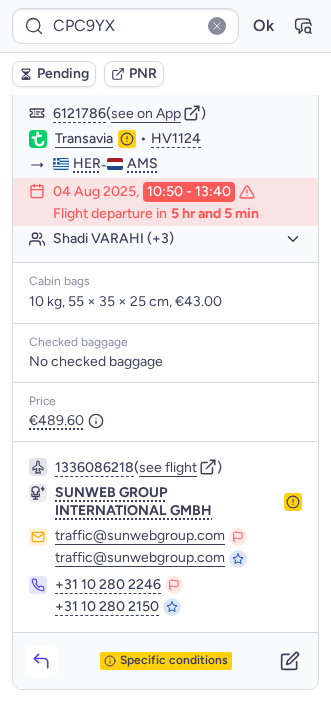 click 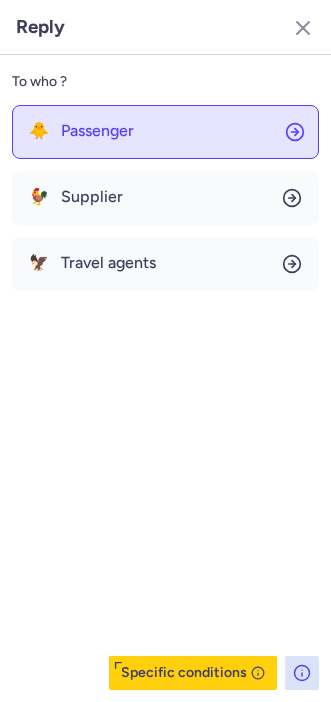 click on "🐥 Passenger" 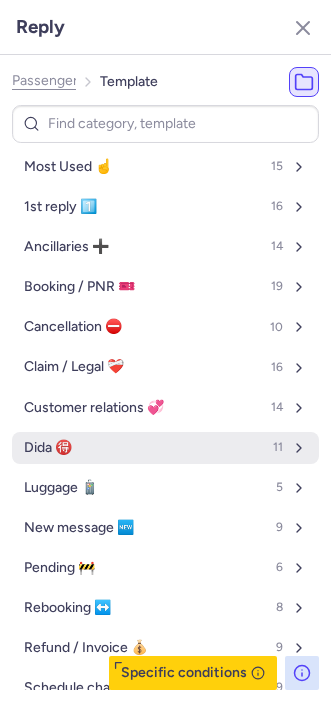 click on "Dida 🉐" at bounding box center [48, 448] 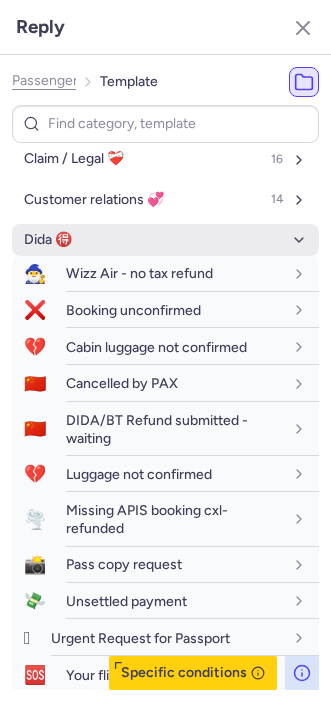 scroll, scrollTop: 208, scrollLeft: 0, axis: vertical 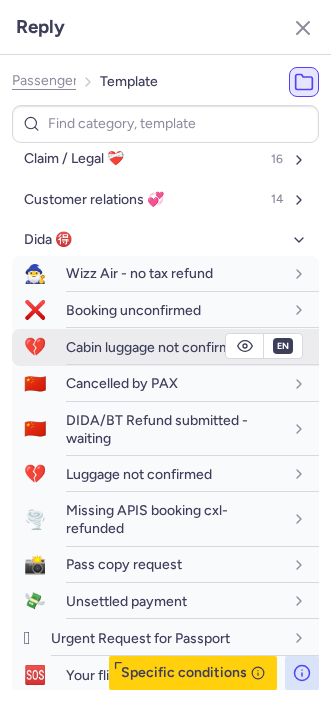 click on "Cabin luggage not confirmed" at bounding box center [192, 347] 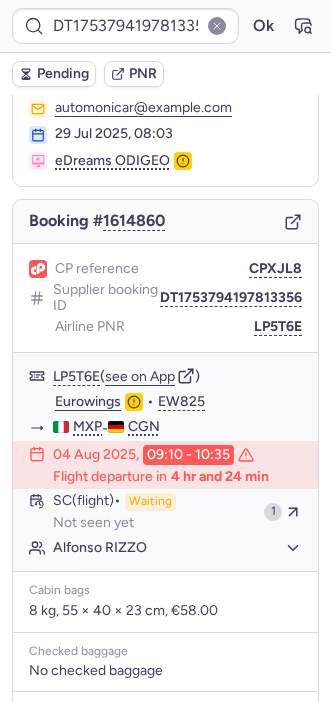 scroll, scrollTop: 62, scrollLeft: 0, axis: vertical 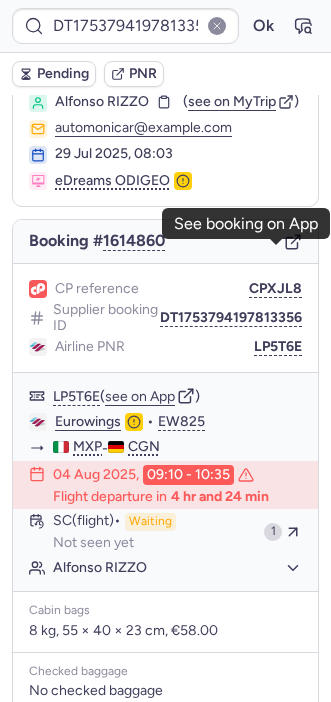 click 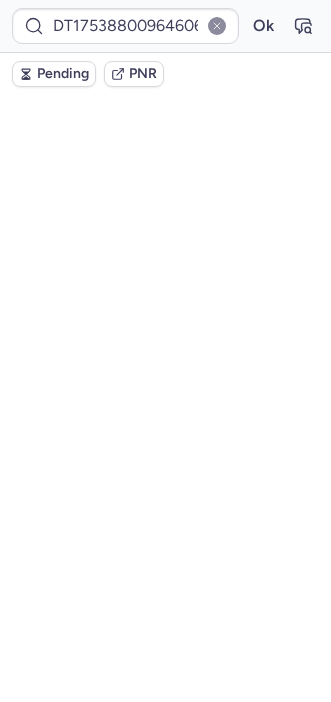 scroll, scrollTop: 102, scrollLeft: 0, axis: vertical 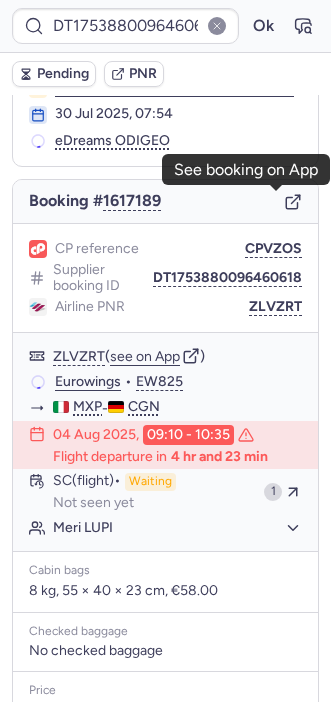 click 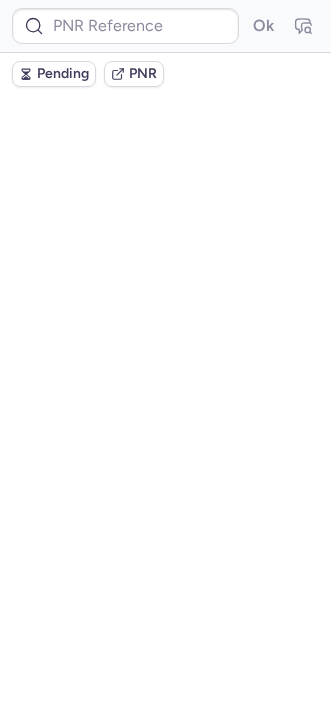 scroll, scrollTop: 0, scrollLeft: 0, axis: both 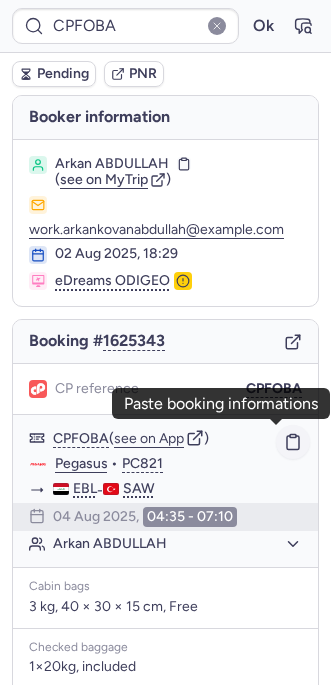 click 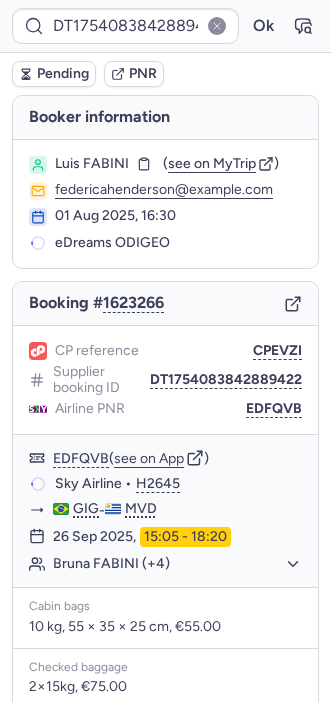 click on "Booking # 1623266" at bounding box center [165, 304] 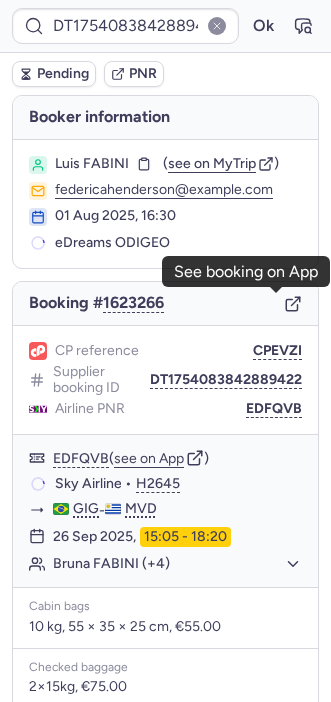 click 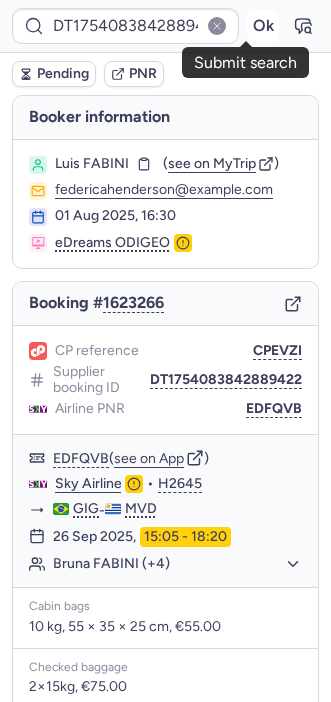 click on "Ok" at bounding box center [263, 26] 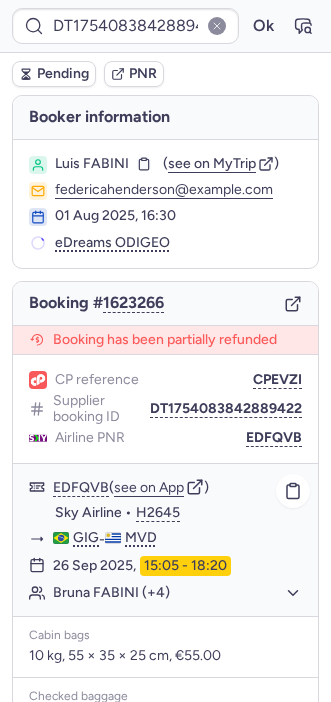 scroll, scrollTop: 289, scrollLeft: 0, axis: vertical 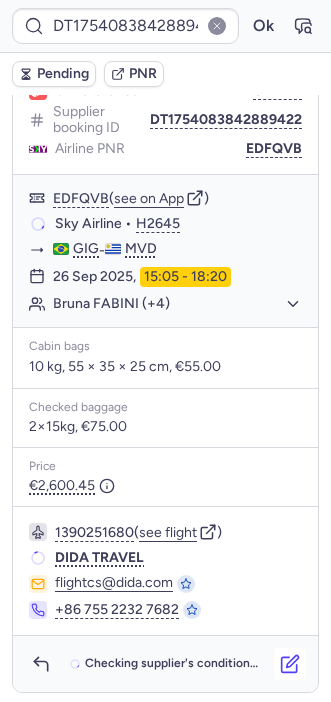 click 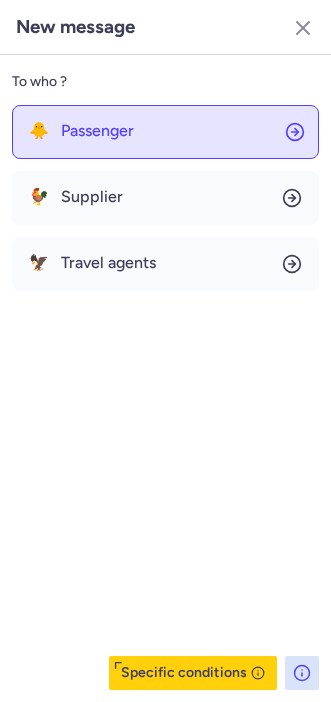 click on "Passenger" at bounding box center [97, 131] 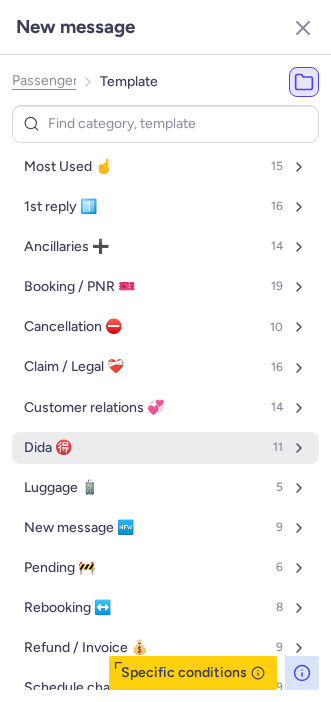 click on "Dida 🉐" at bounding box center [48, 448] 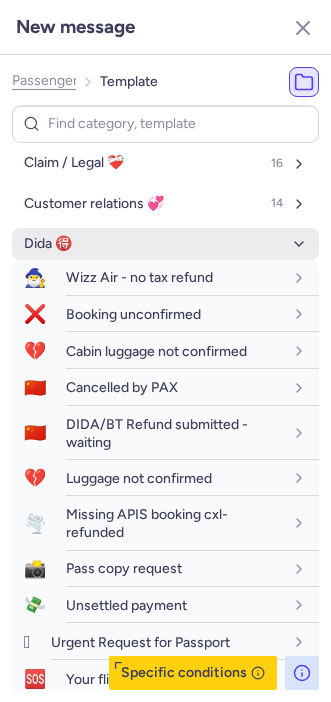 scroll, scrollTop: 211, scrollLeft: 0, axis: vertical 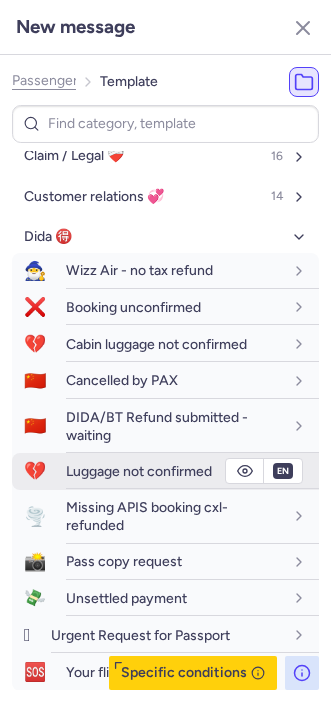 click on "Luggage not confirmed" at bounding box center (174, 471) 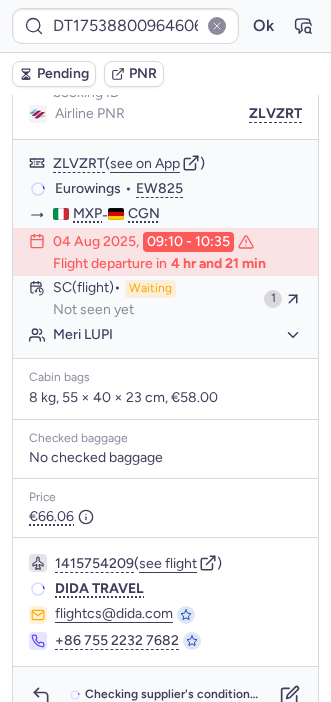 scroll, scrollTop: 289, scrollLeft: 0, axis: vertical 